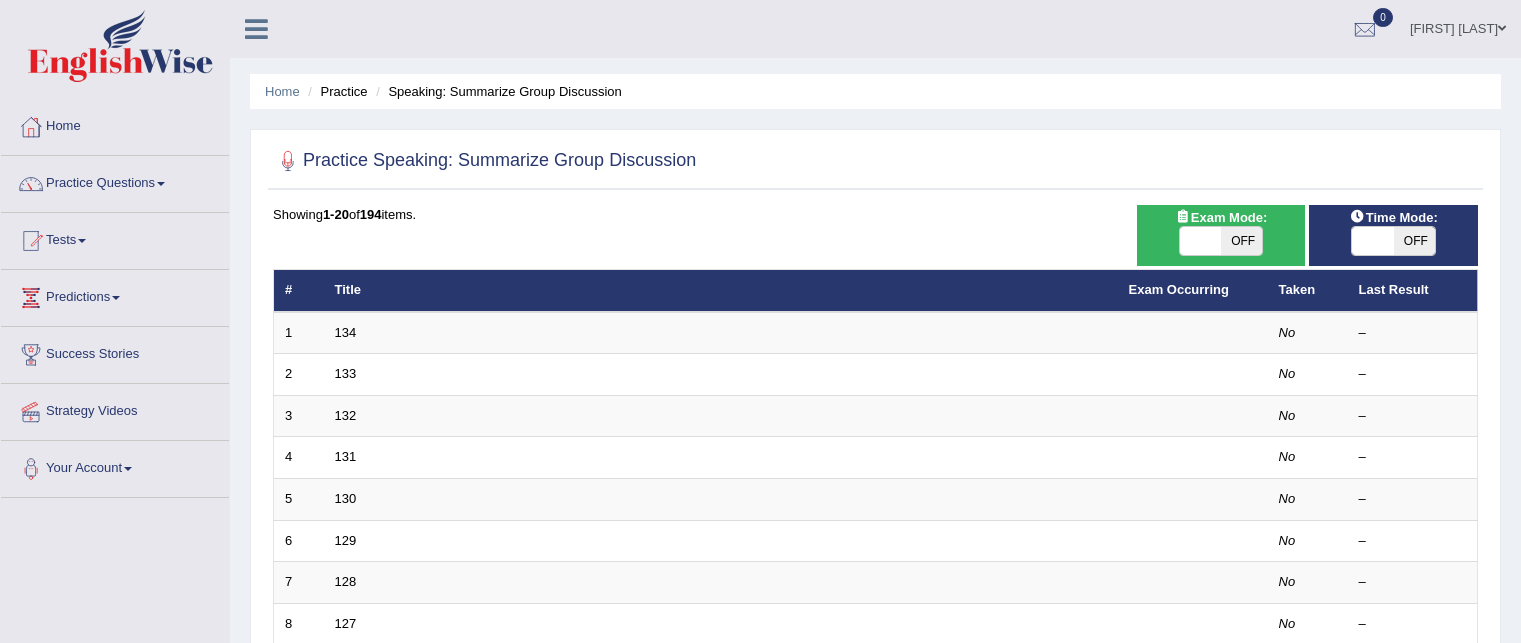 scroll, scrollTop: 0, scrollLeft: 0, axis: both 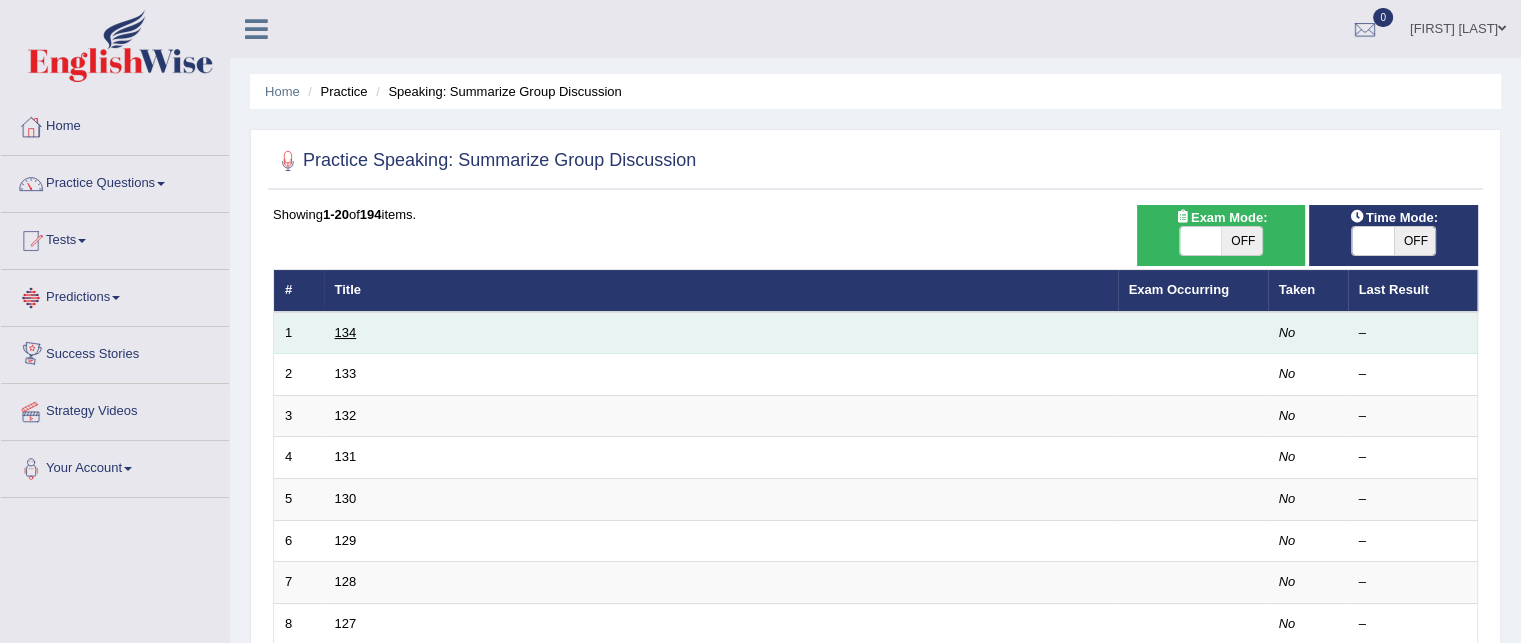 click on "134" at bounding box center [346, 332] 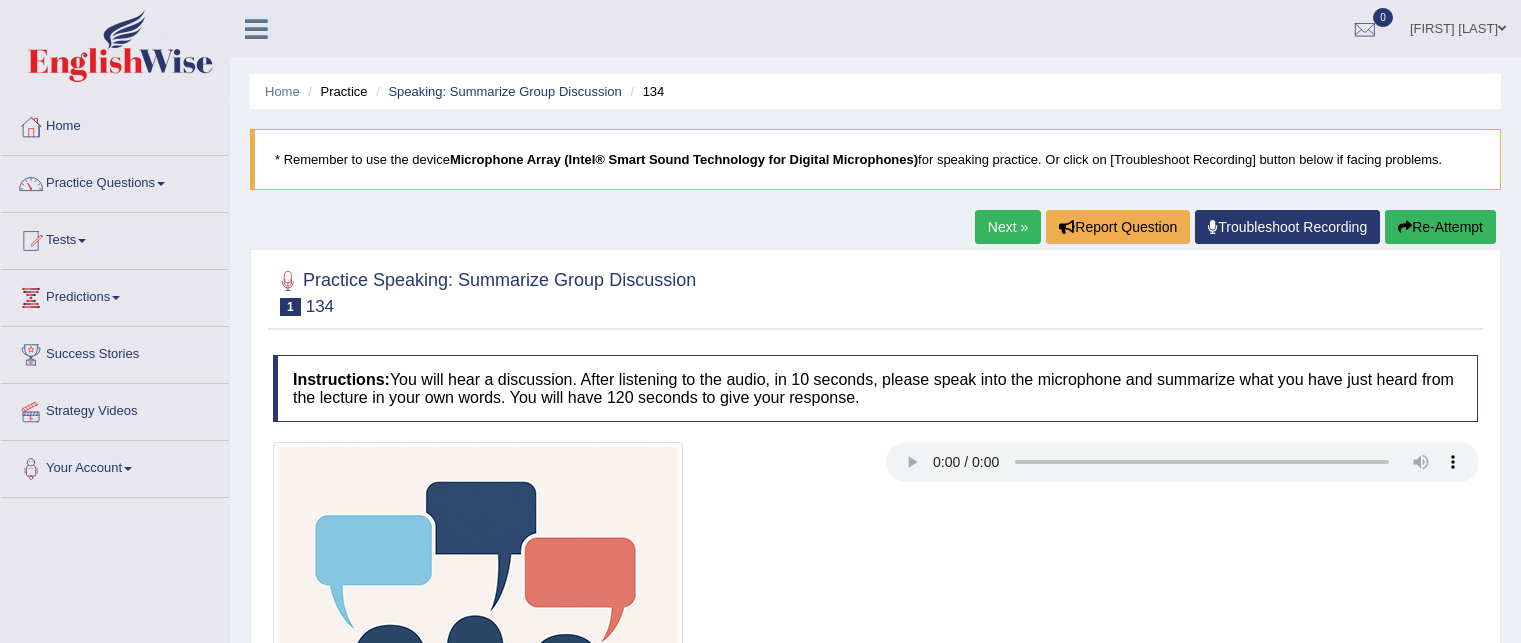 scroll, scrollTop: 0, scrollLeft: 0, axis: both 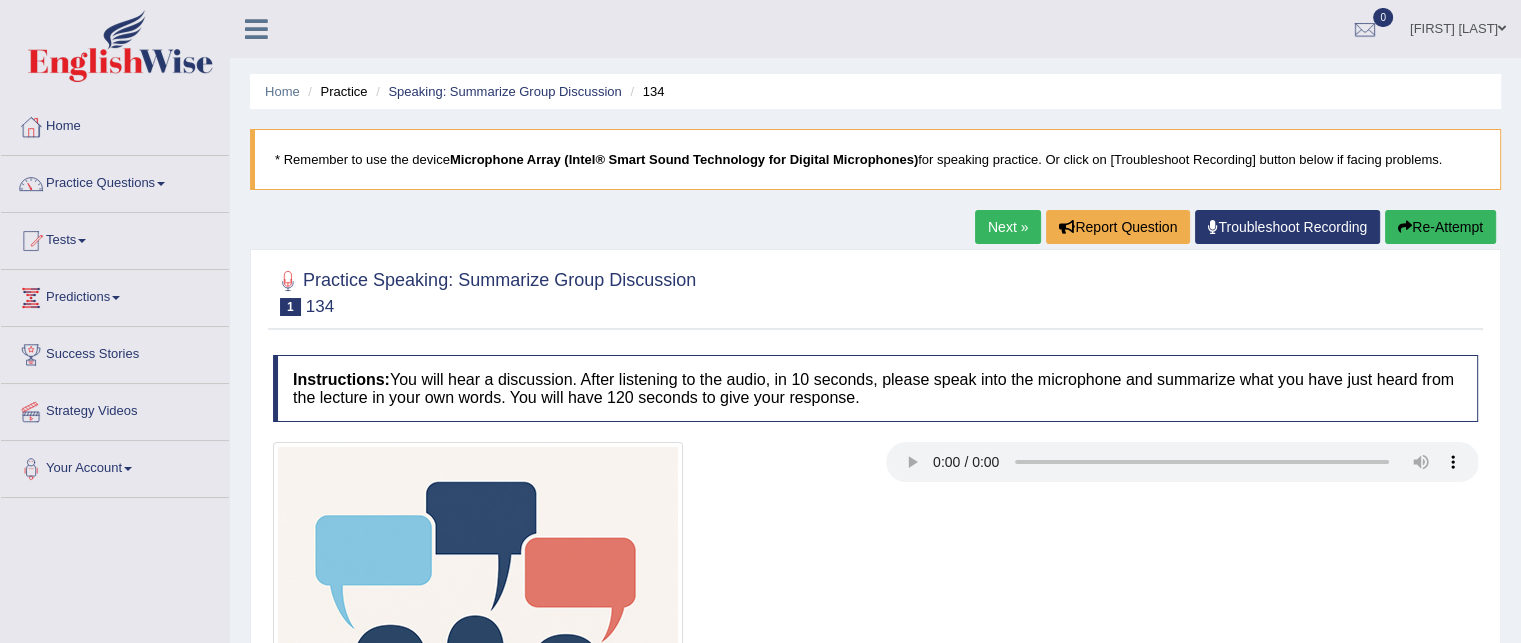 type 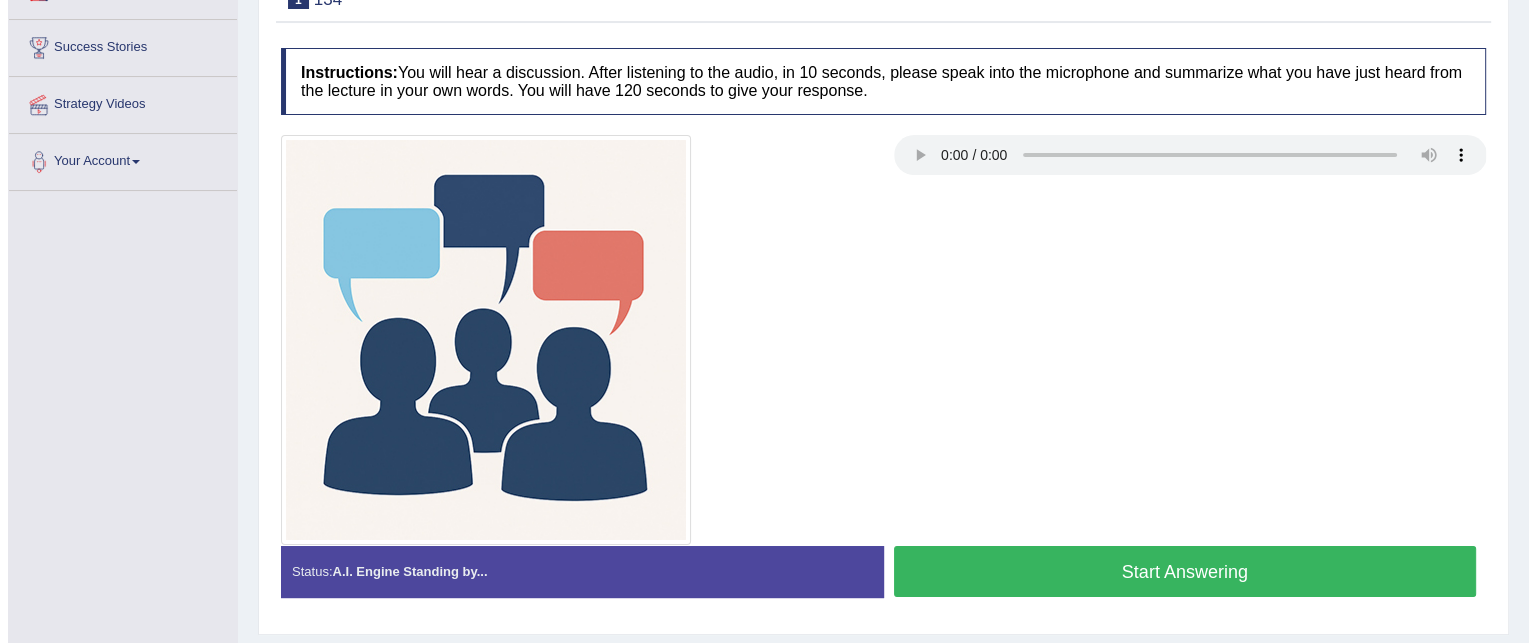 scroll, scrollTop: 308, scrollLeft: 0, axis: vertical 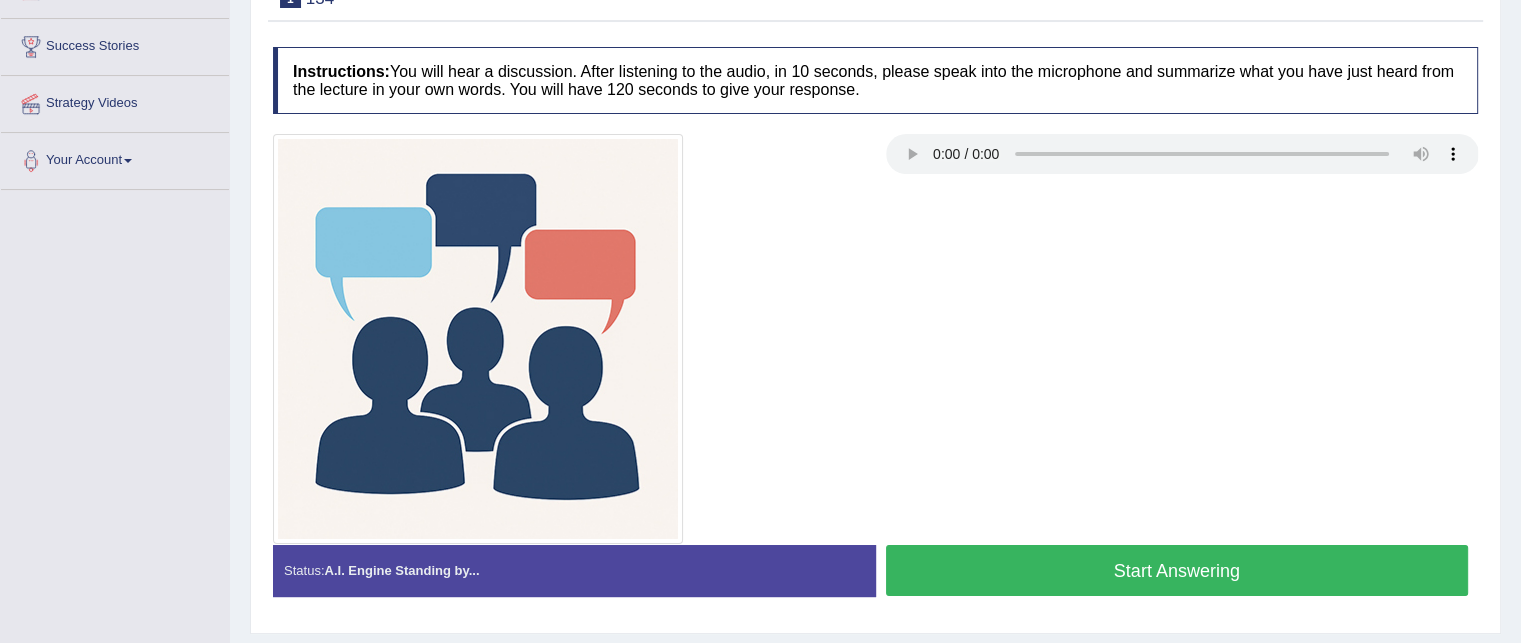 click on "Start Answering" at bounding box center (1177, 570) 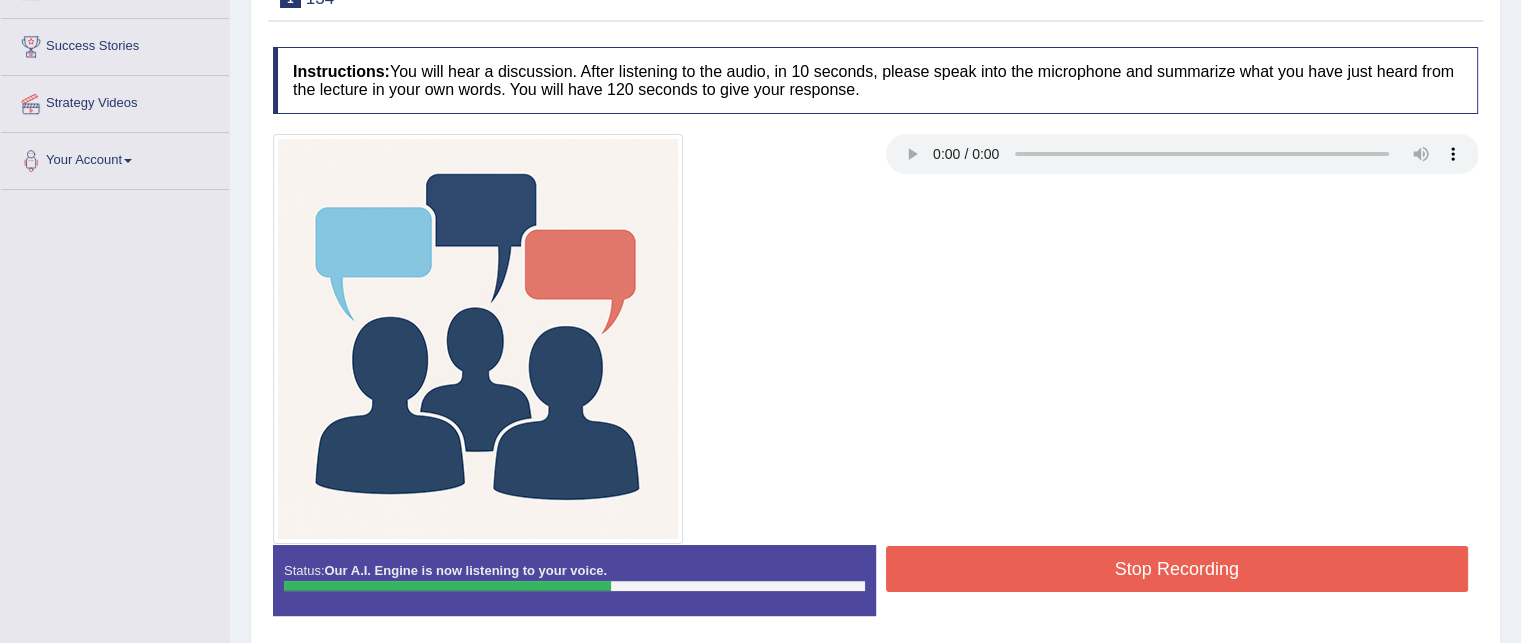 click on "Stop Recording" at bounding box center [1177, 569] 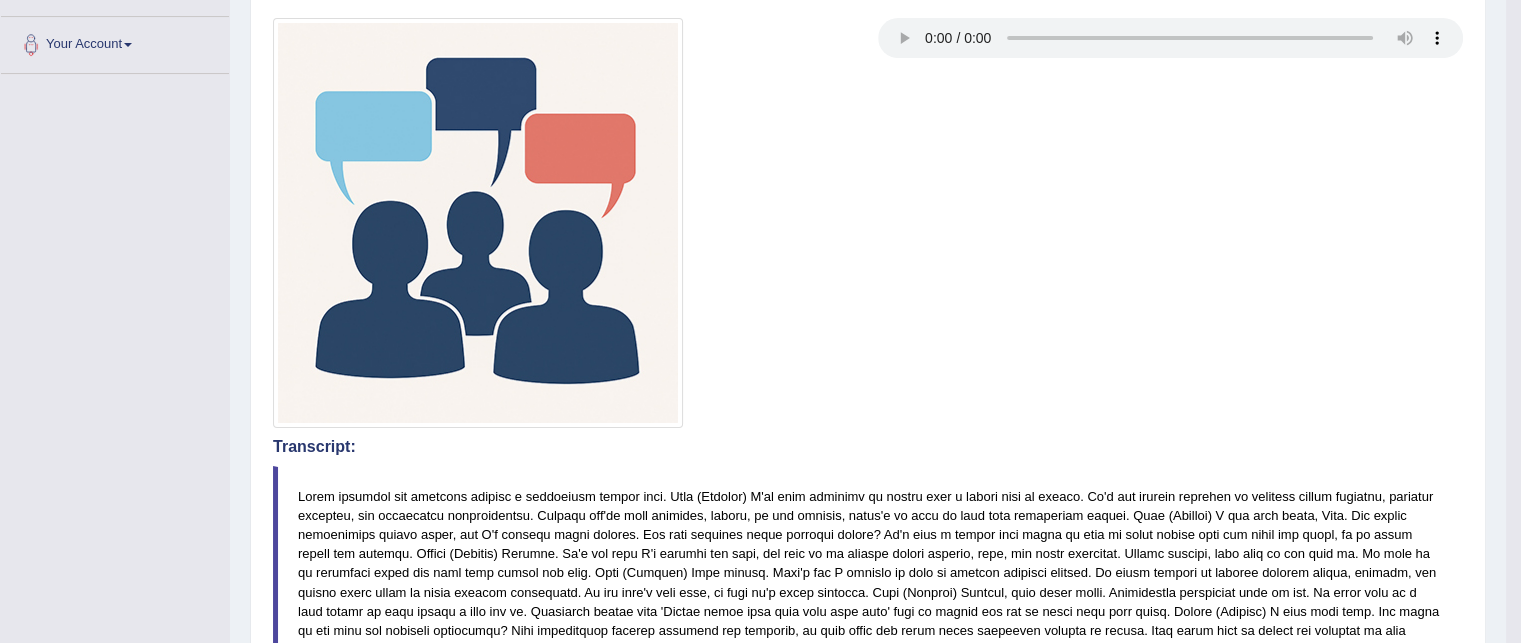 scroll, scrollTop: 0, scrollLeft: 0, axis: both 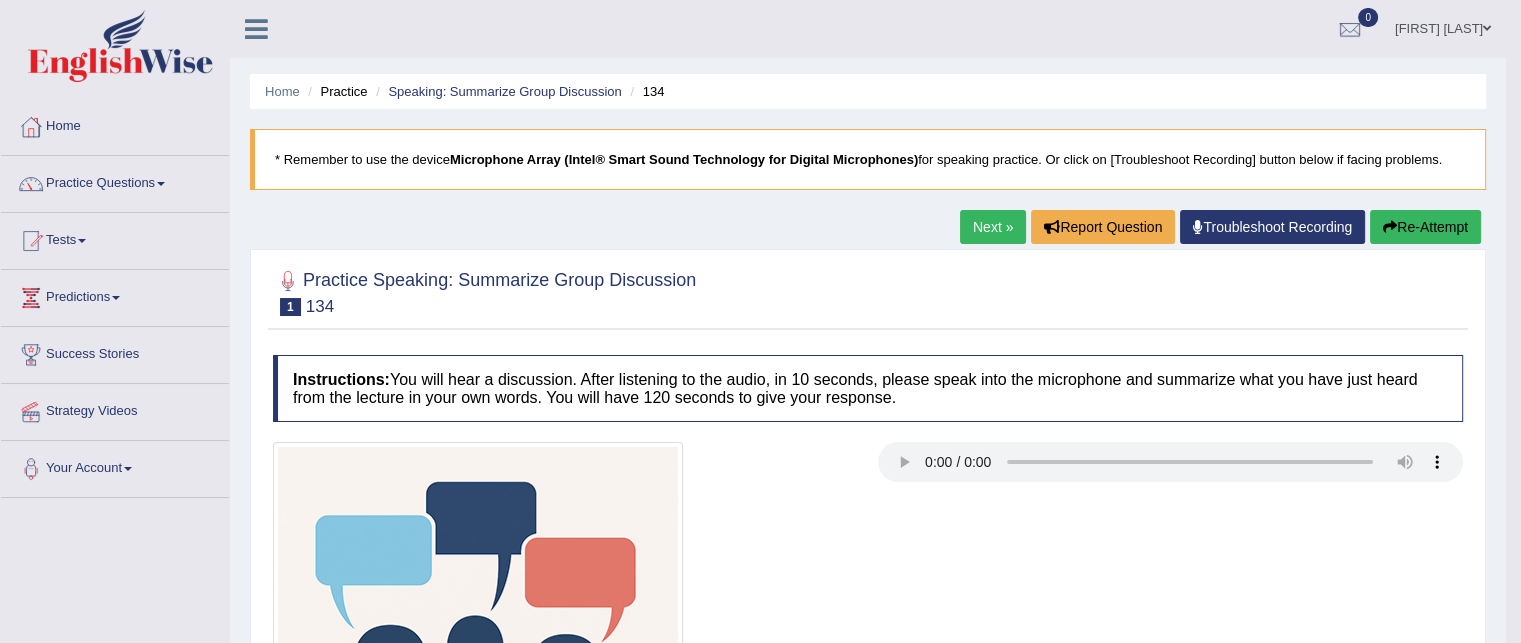 click on "Next »" at bounding box center [993, 227] 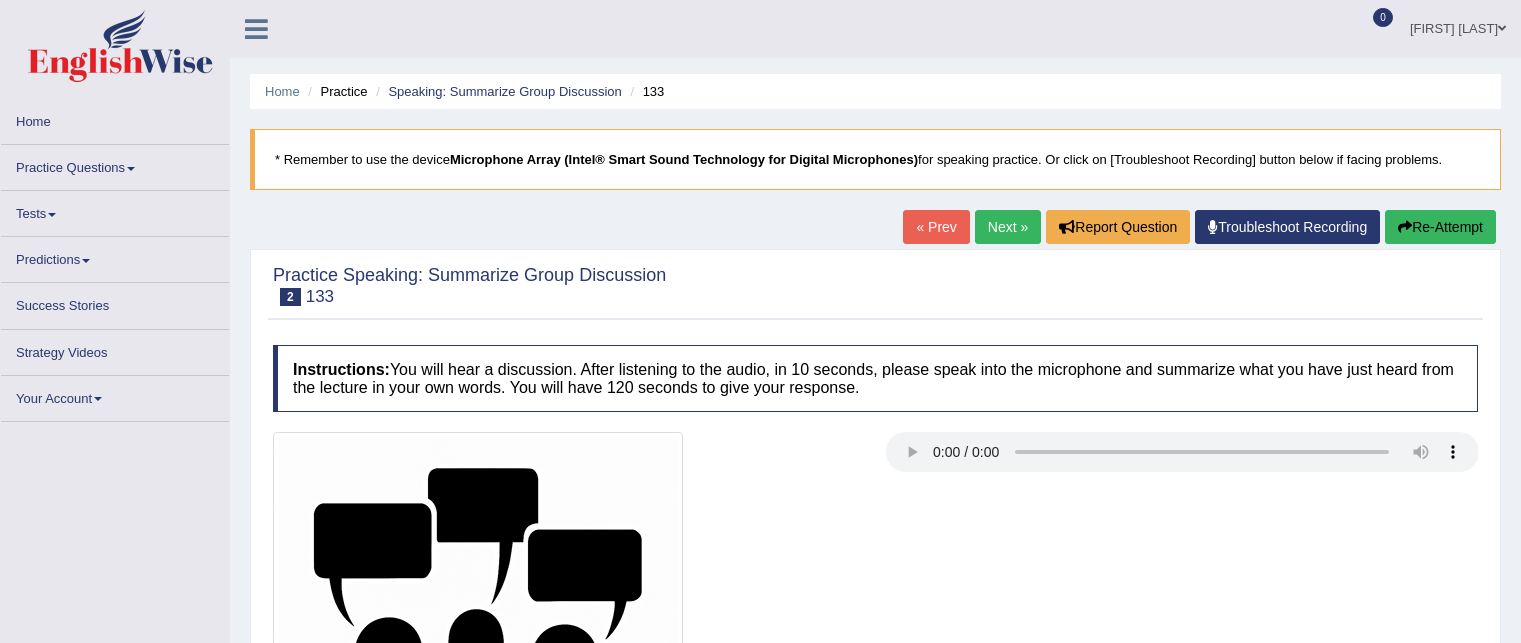 scroll, scrollTop: 0, scrollLeft: 0, axis: both 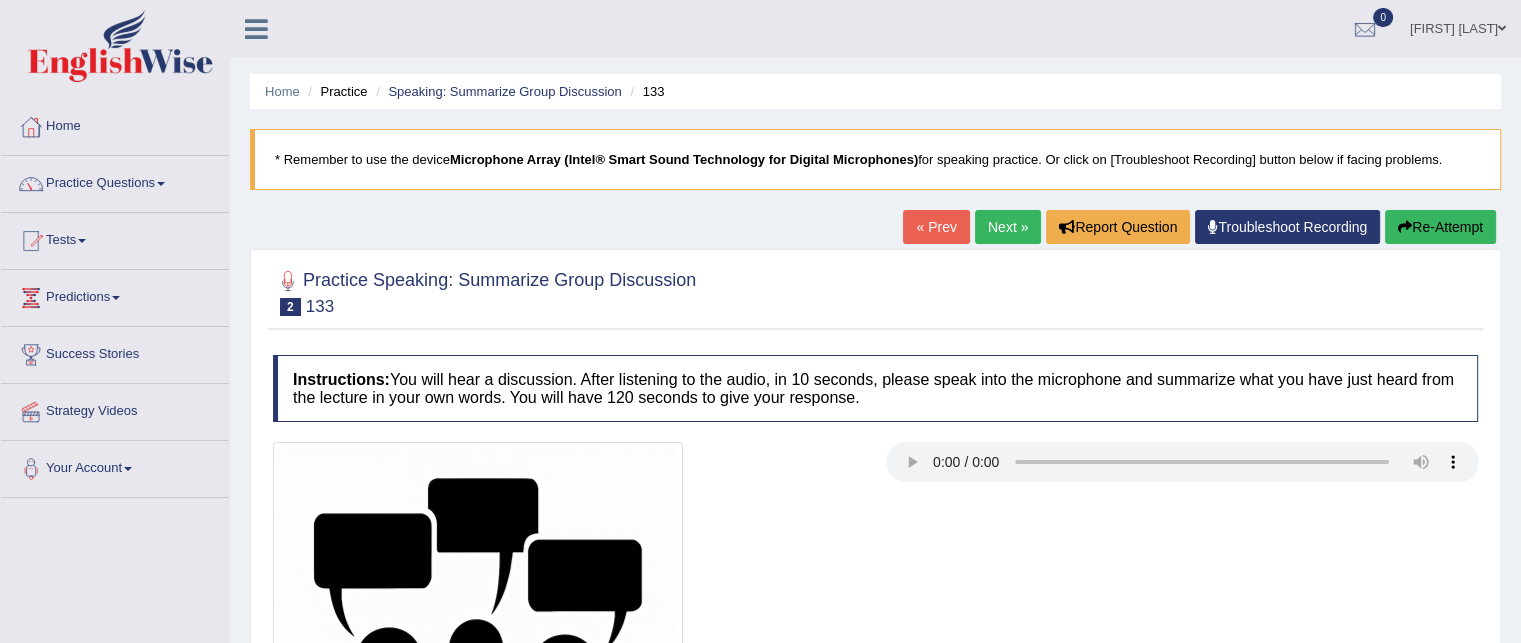 type 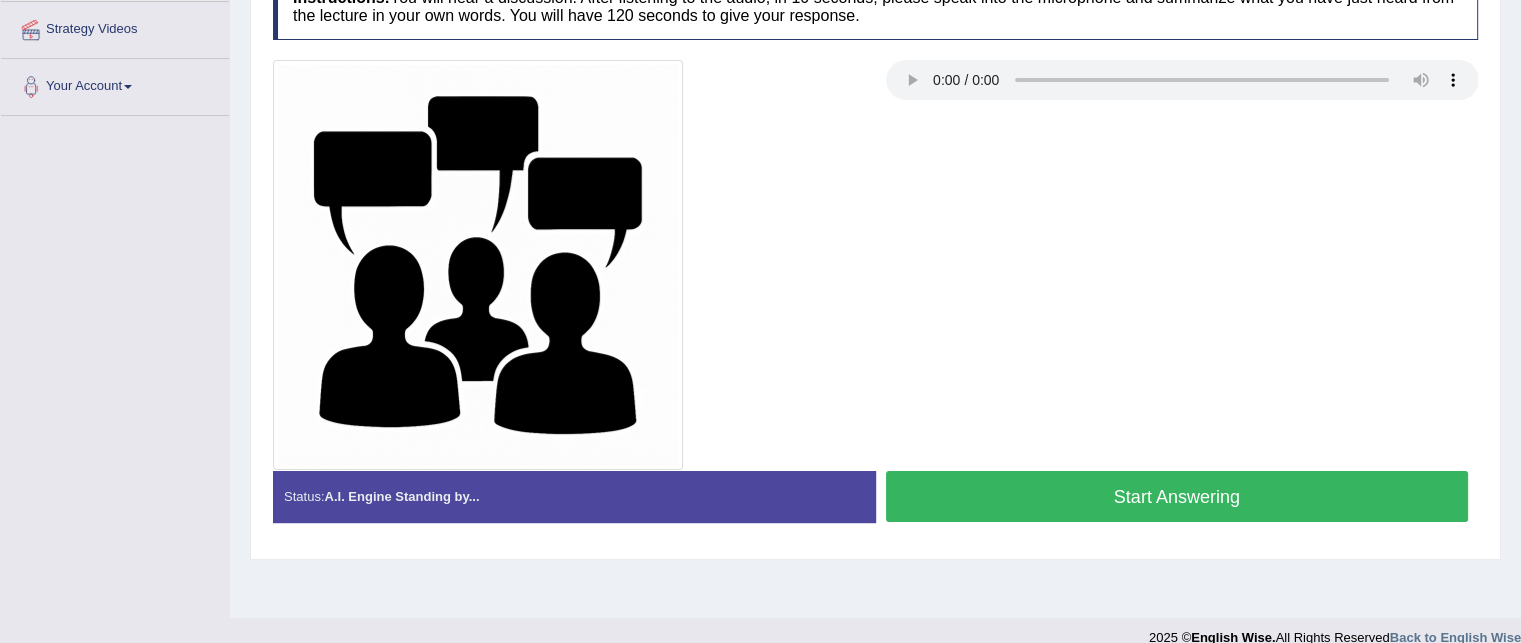 scroll, scrollTop: 392, scrollLeft: 0, axis: vertical 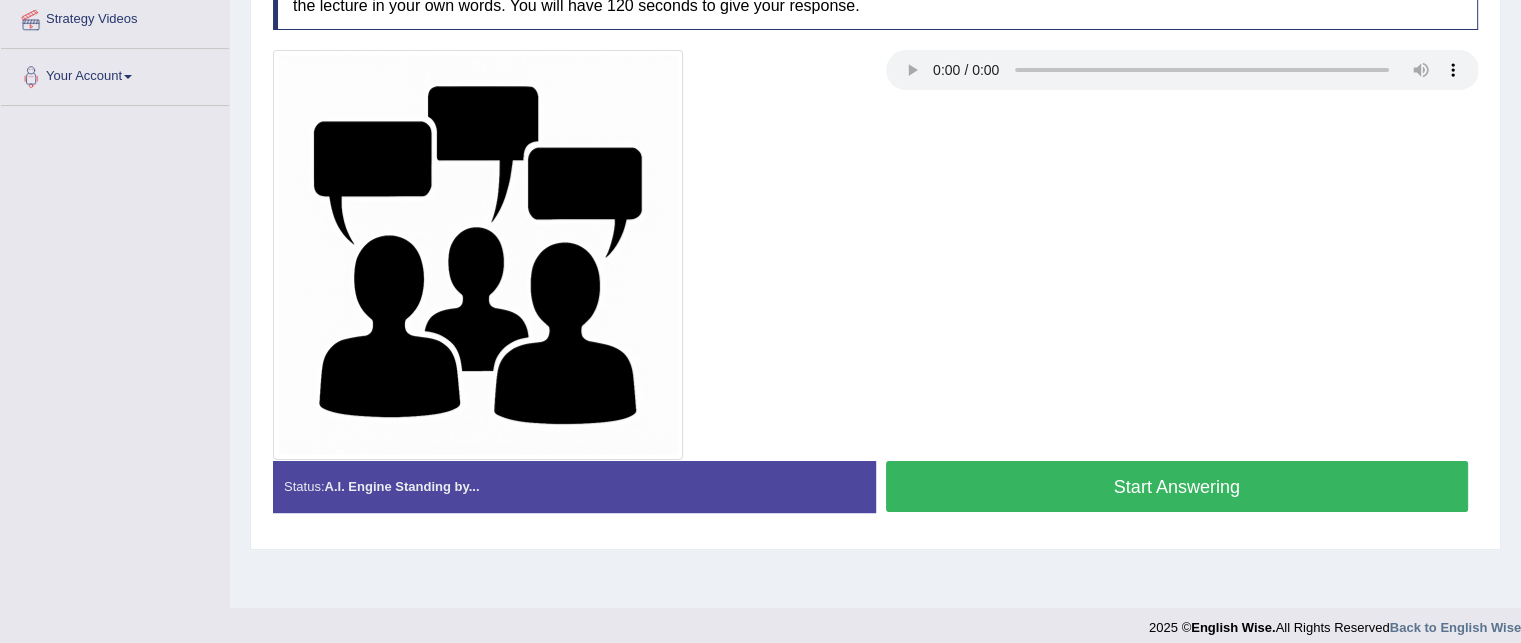 click on "Start Answering" at bounding box center [1177, 486] 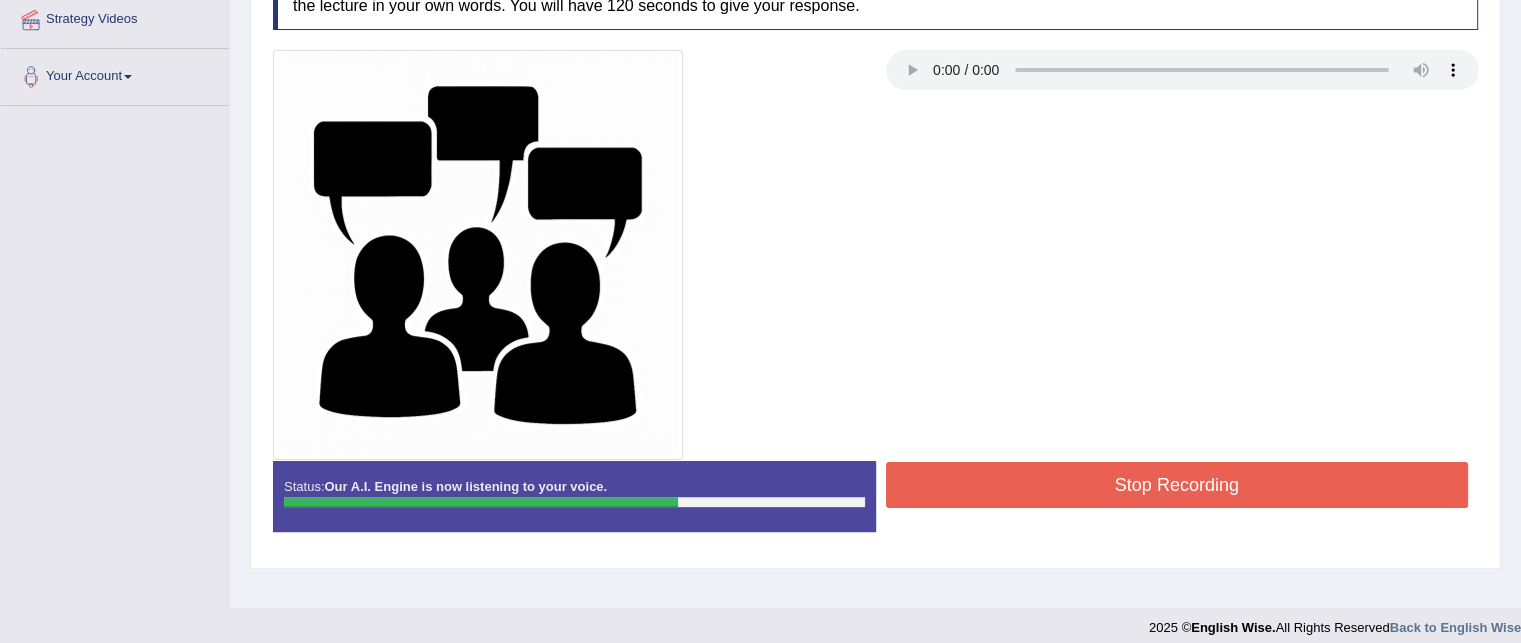 click on "Stop Recording" at bounding box center (1177, 485) 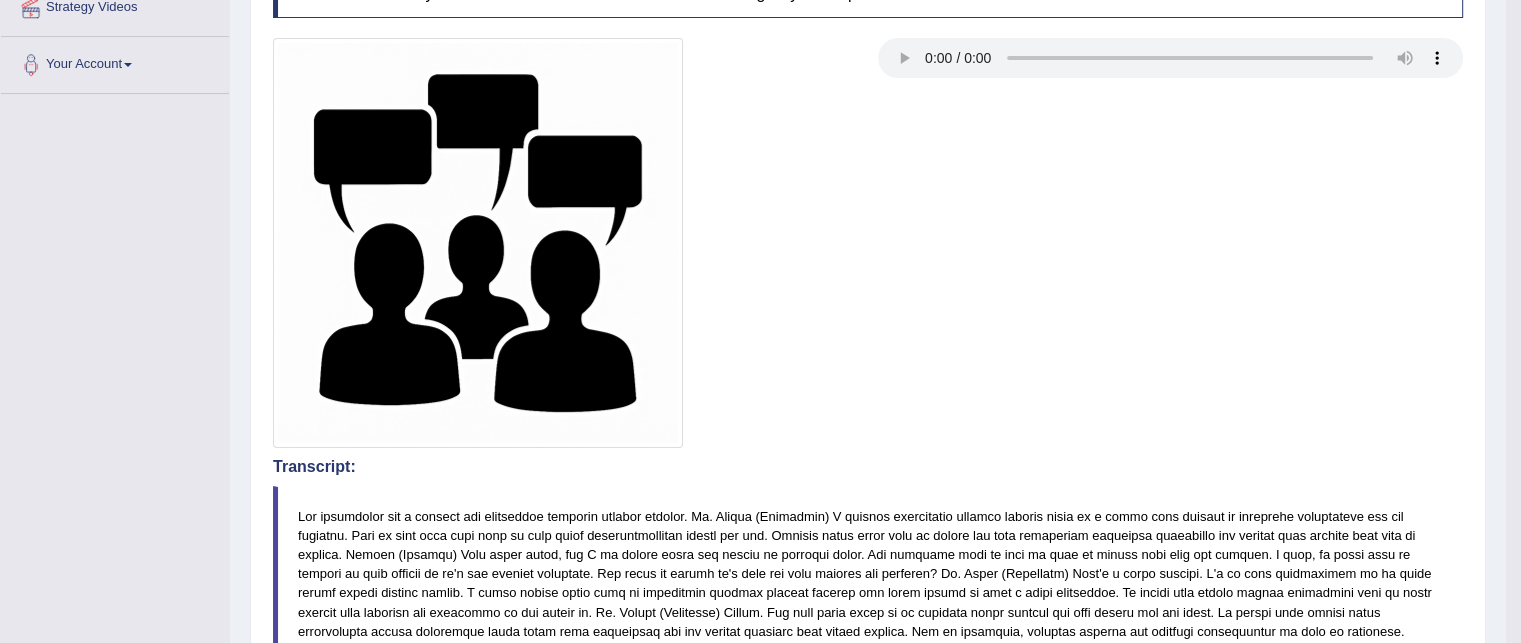 scroll, scrollTop: 0, scrollLeft: 0, axis: both 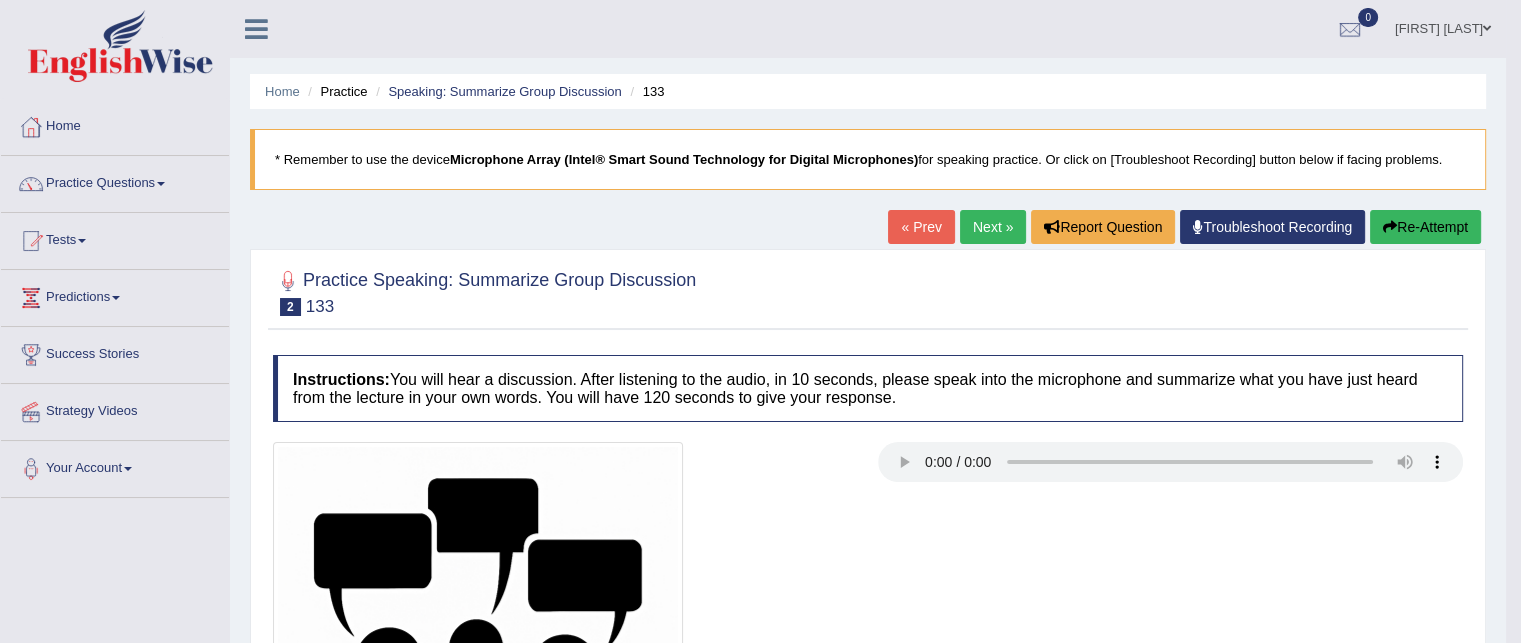 click on "Next »" at bounding box center [993, 227] 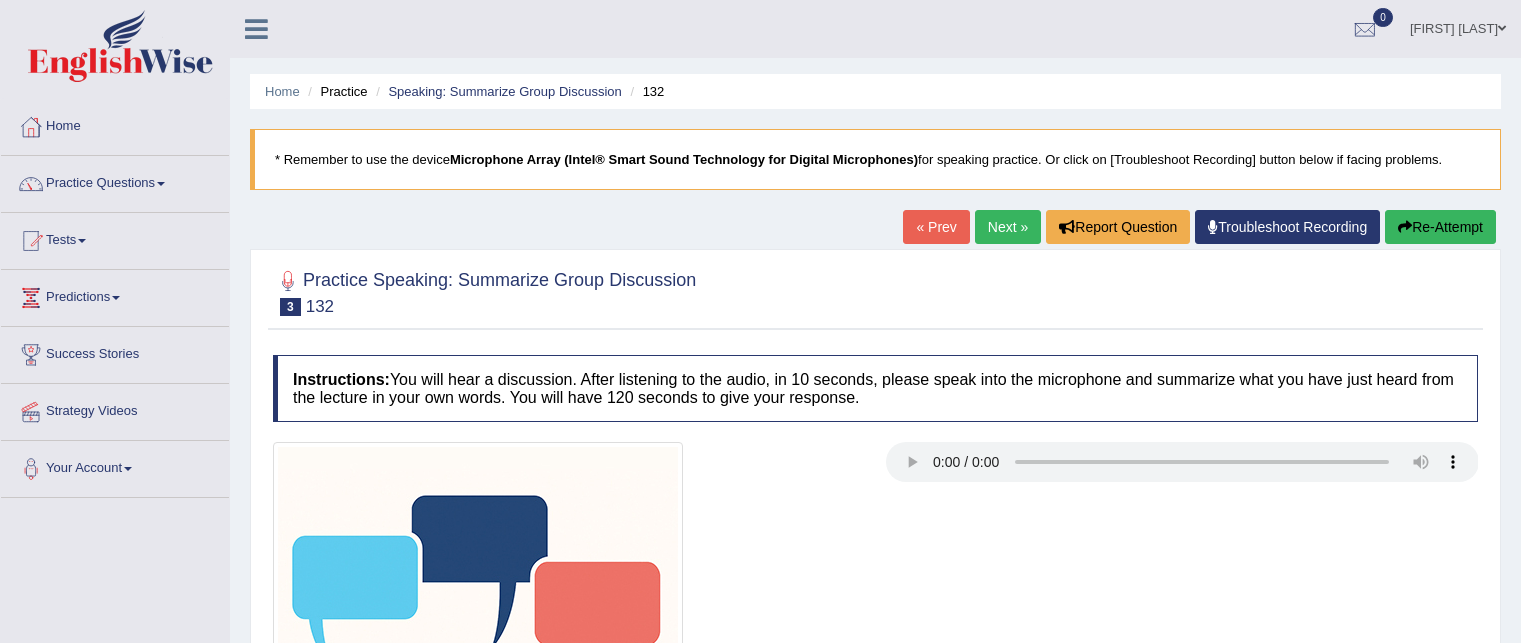 scroll, scrollTop: 0, scrollLeft: 0, axis: both 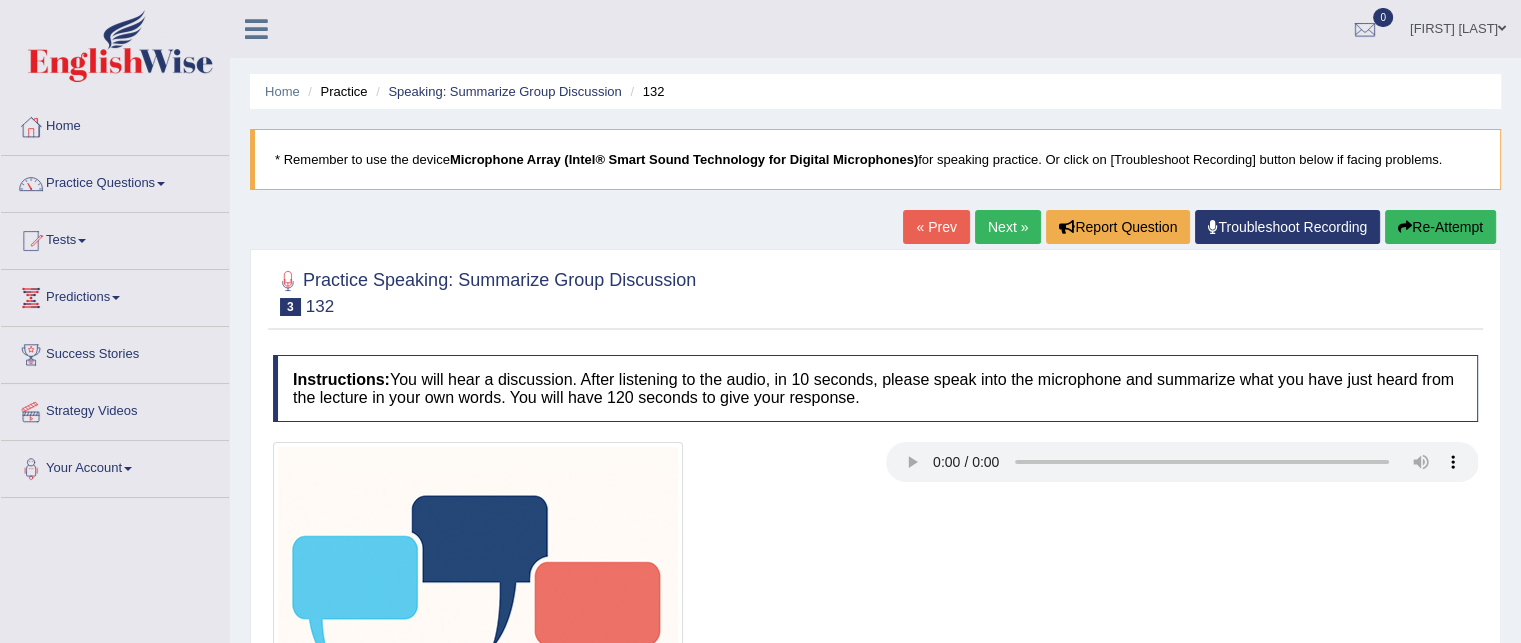 click on "Next »" at bounding box center [1008, 227] 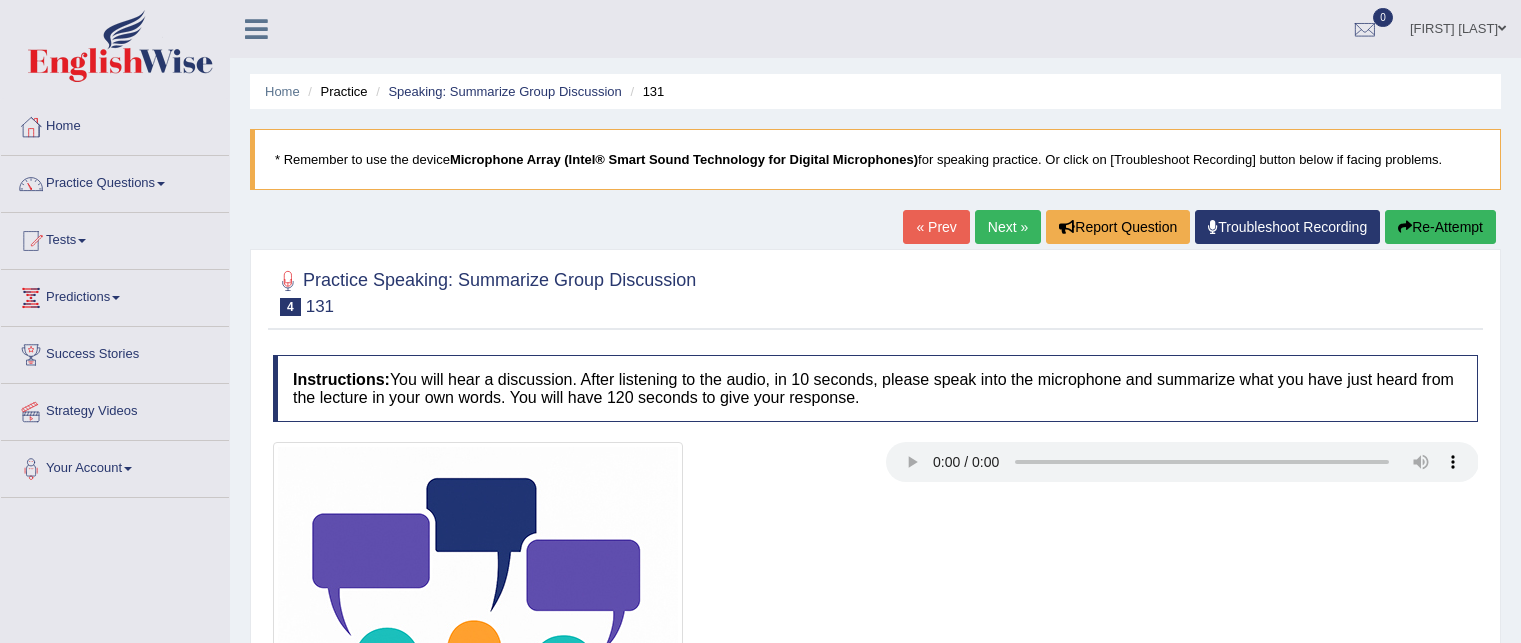scroll, scrollTop: 0, scrollLeft: 0, axis: both 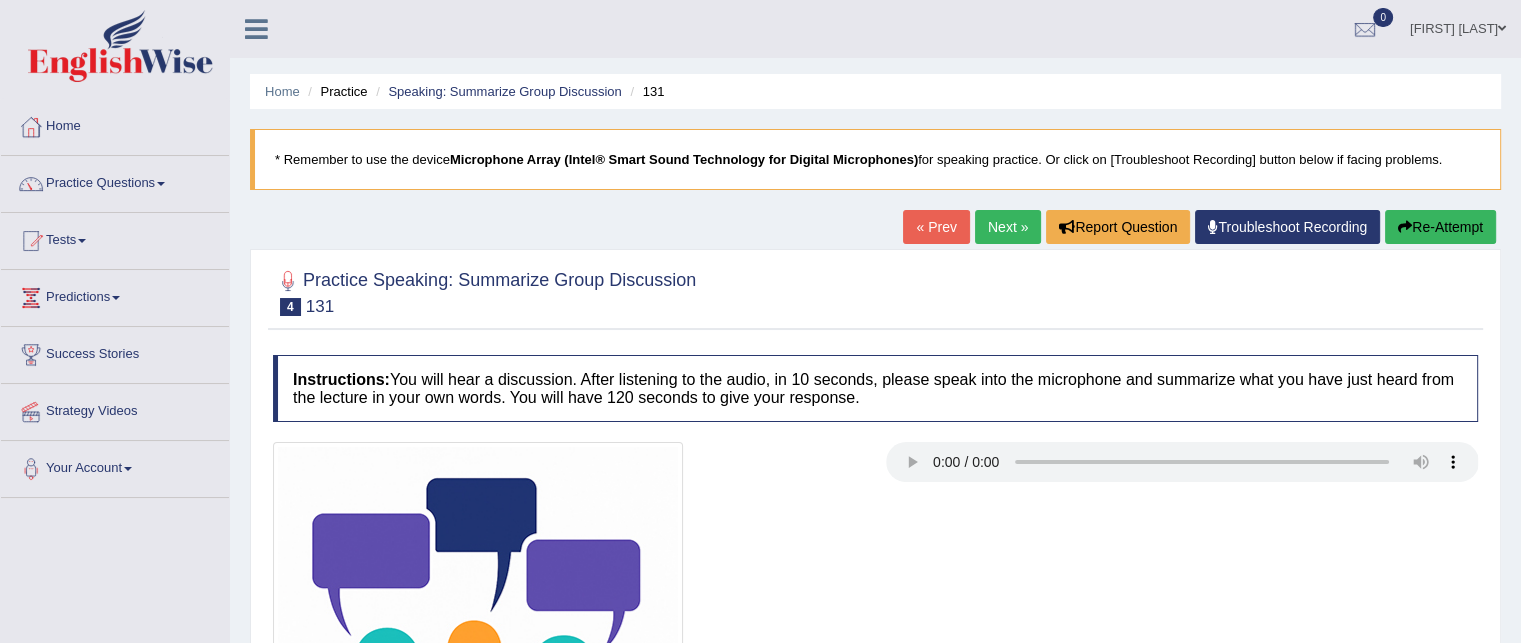 type 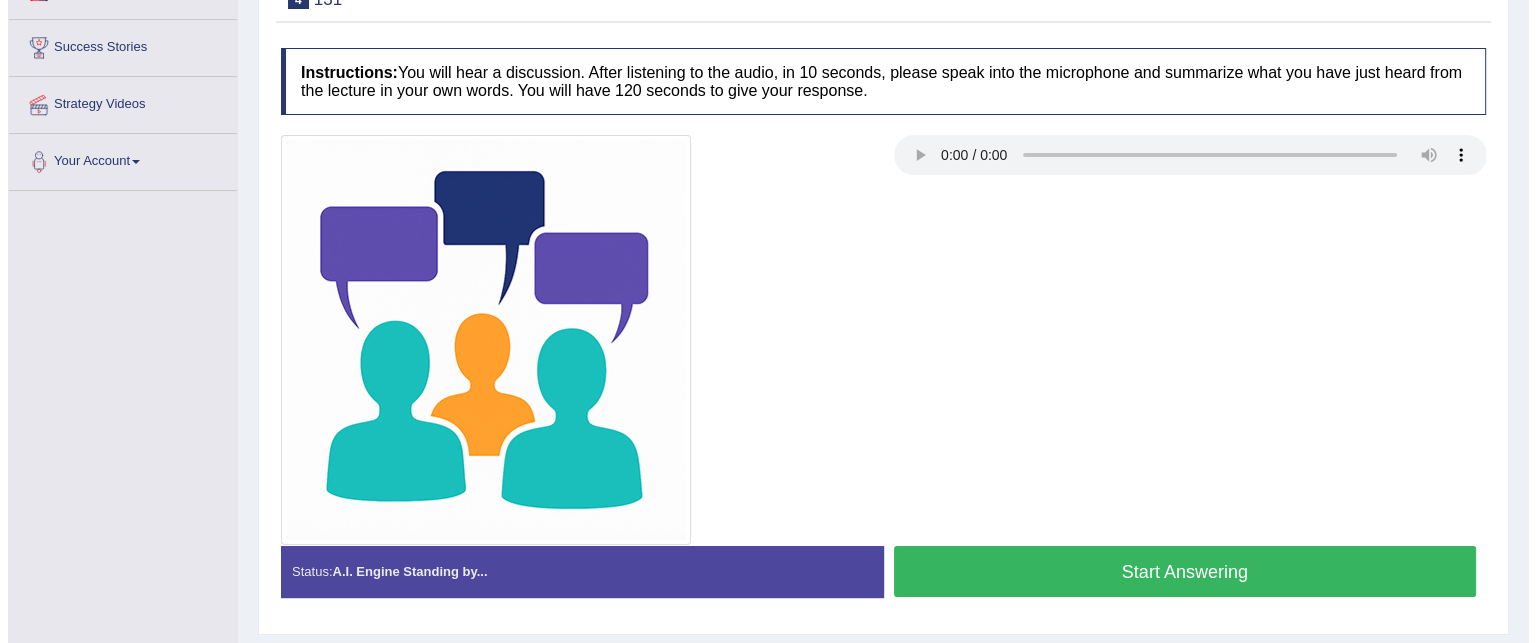 scroll, scrollTop: 407, scrollLeft: 0, axis: vertical 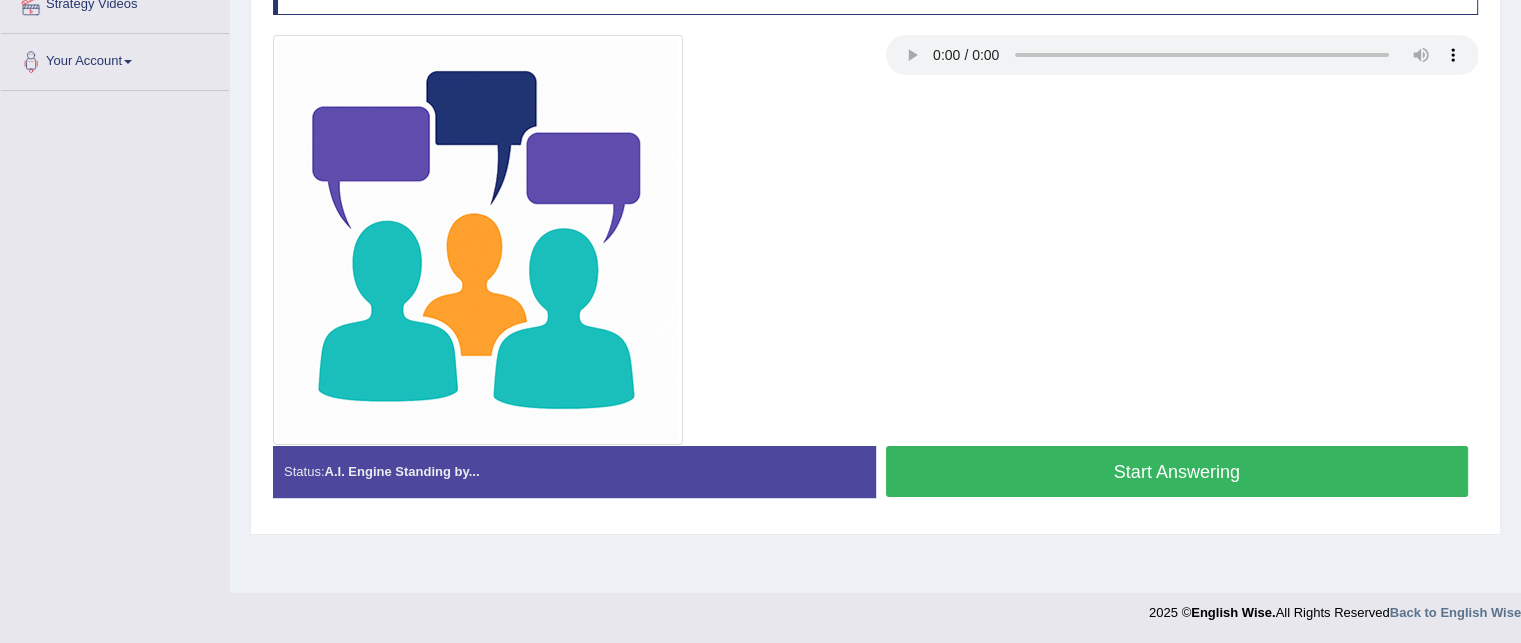 click on "Start Answering" at bounding box center [1177, 471] 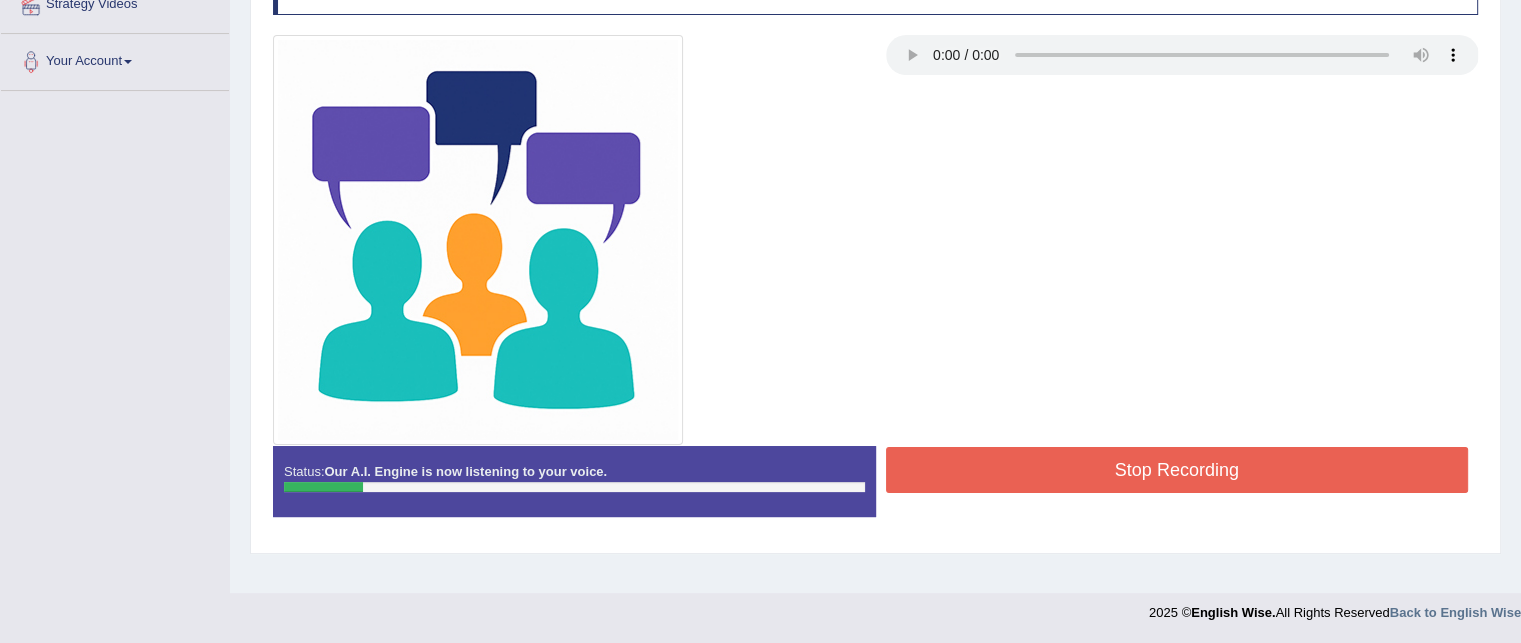 click on "Stop Recording" at bounding box center (1177, 470) 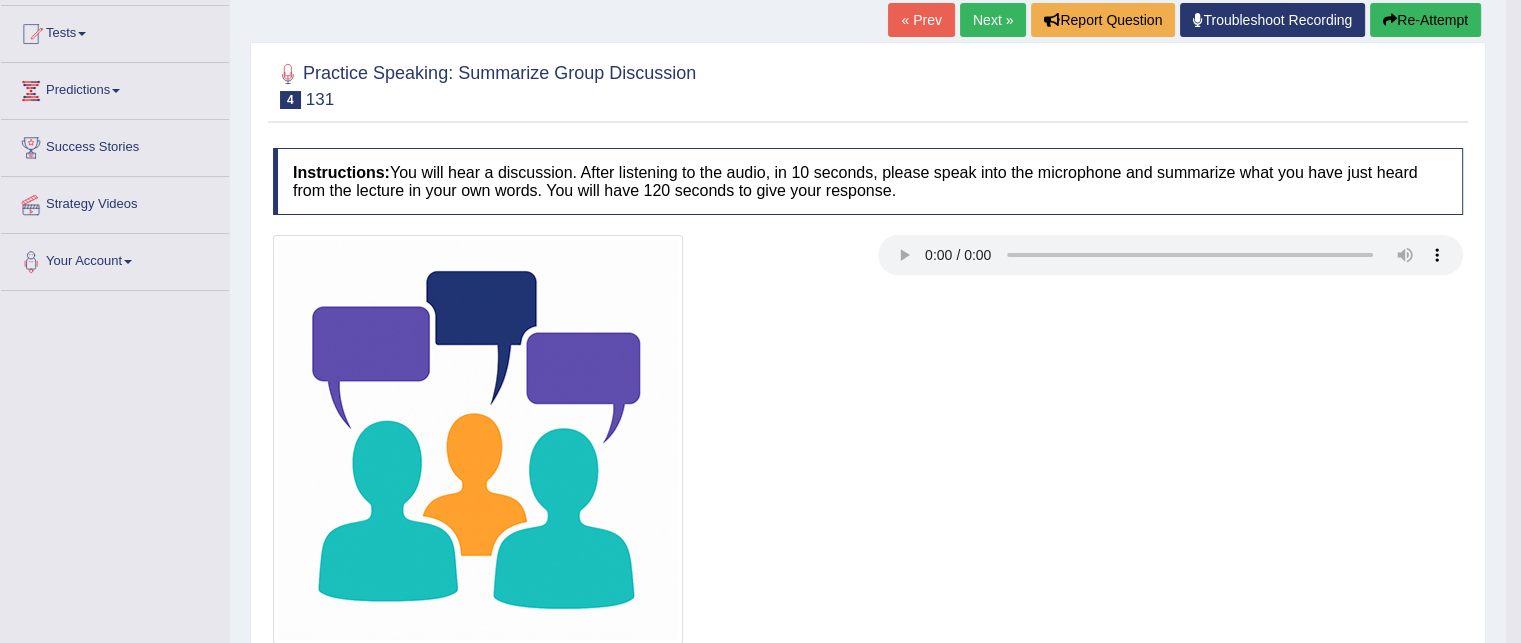 scroll, scrollTop: 204, scrollLeft: 0, axis: vertical 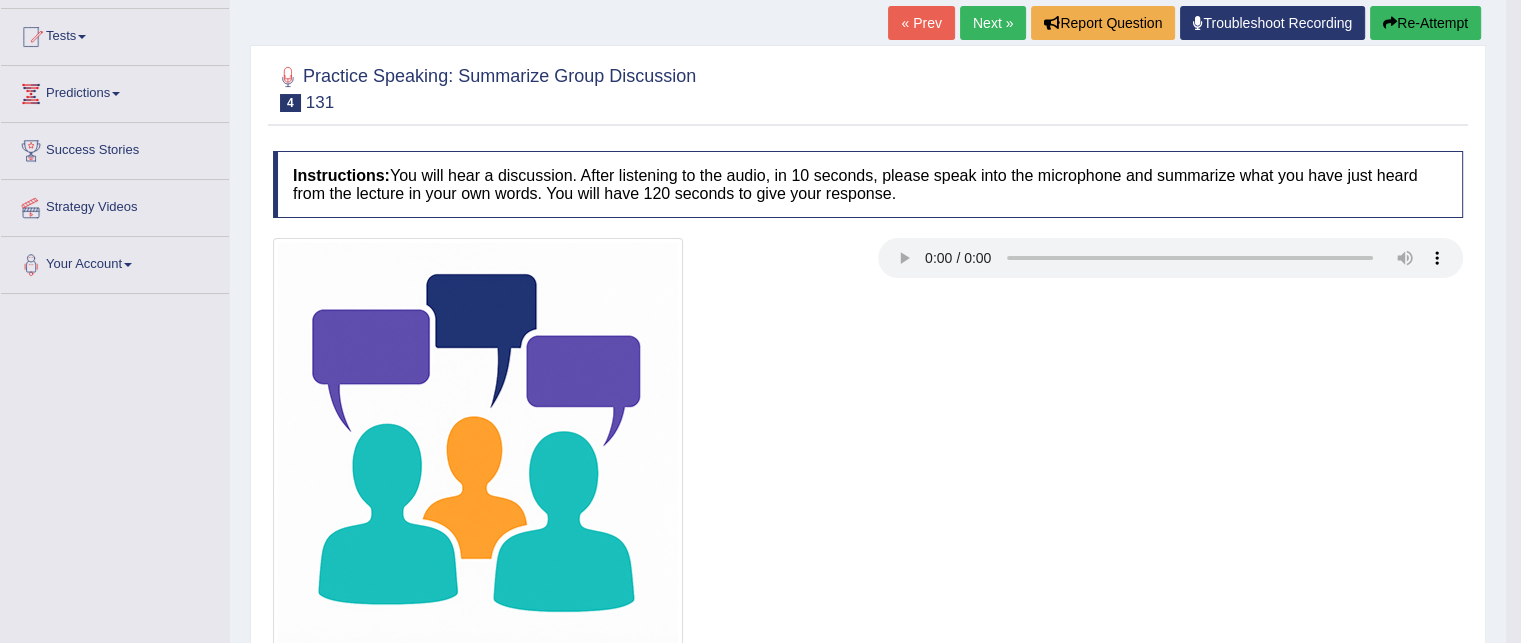 click at bounding box center [868, 443] 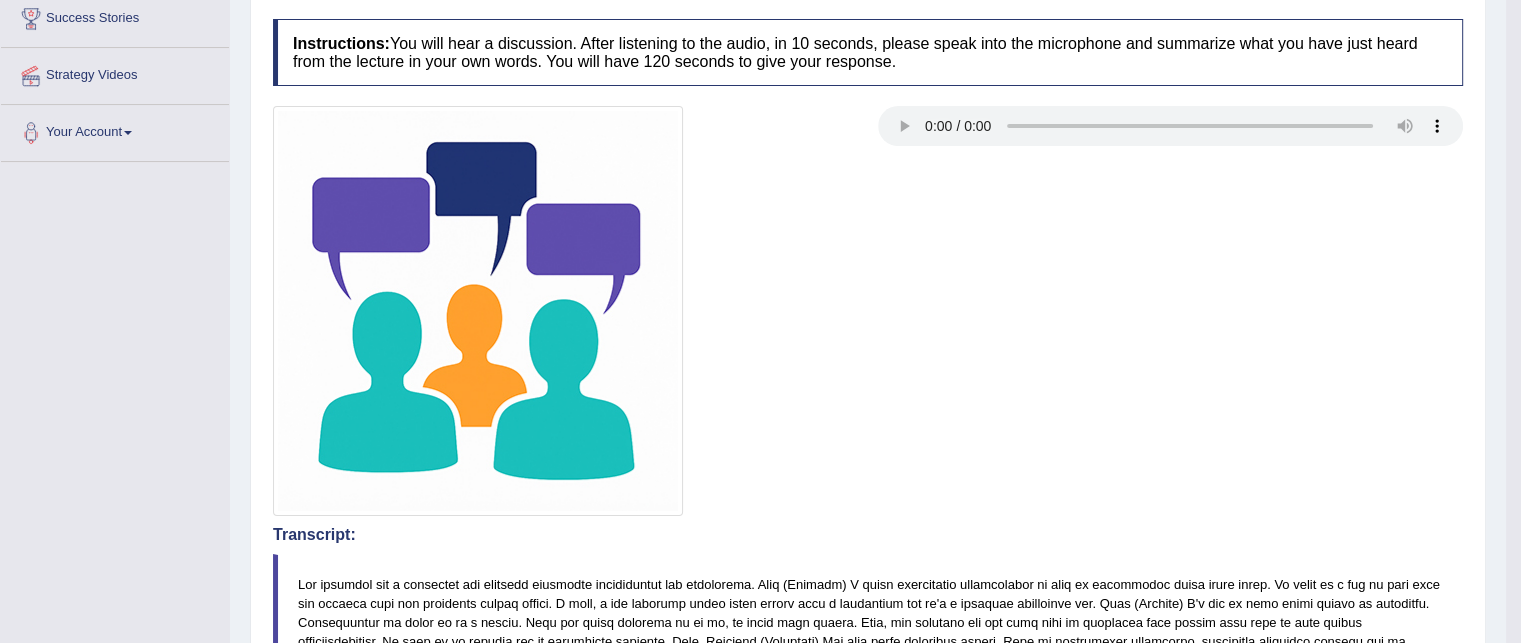 scroll, scrollTop: 0, scrollLeft: 0, axis: both 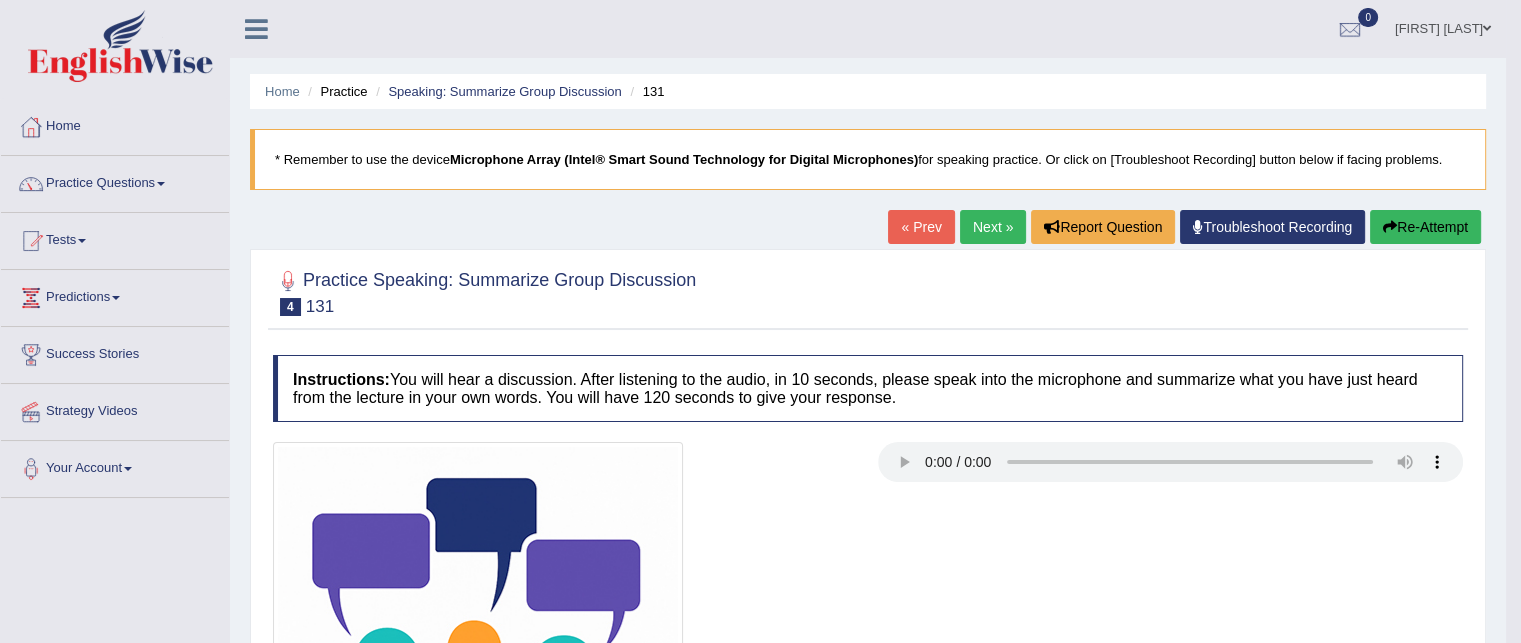 click on "Re-Attempt" at bounding box center (1425, 227) 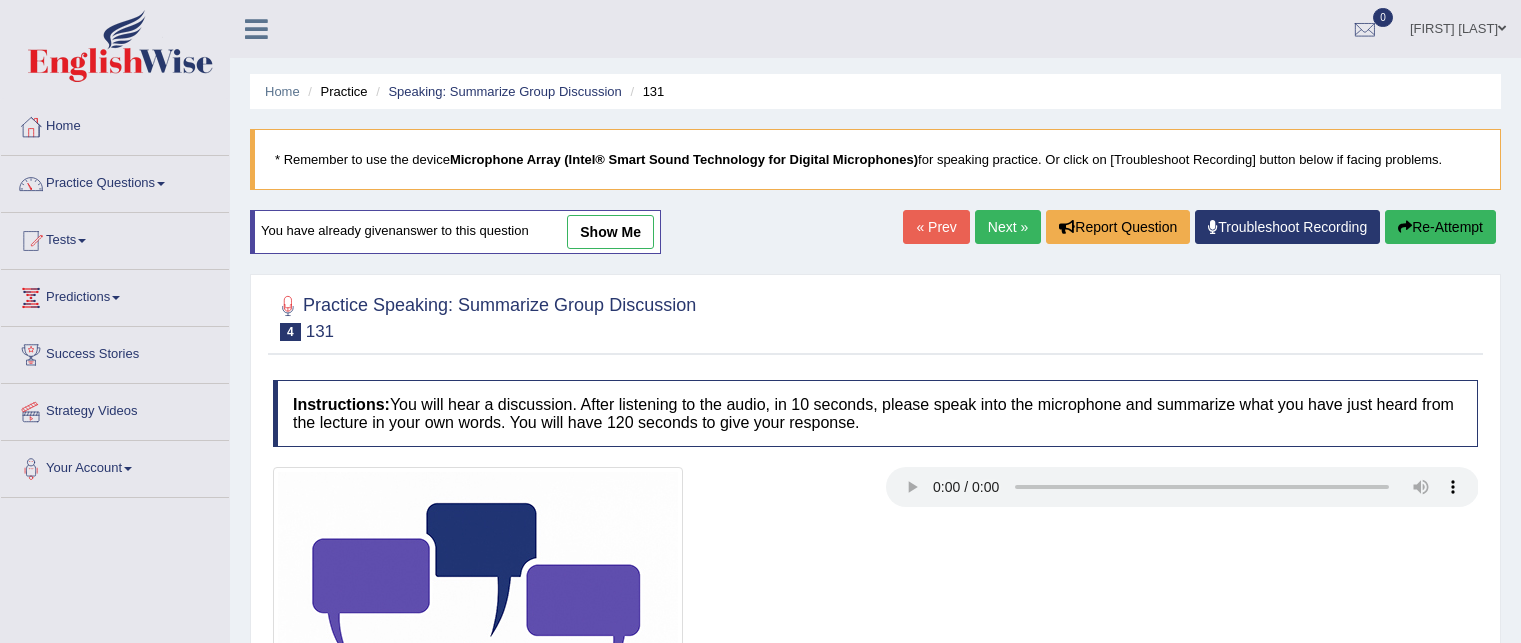 scroll, scrollTop: 320, scrollLeft: 0, axis: vertical 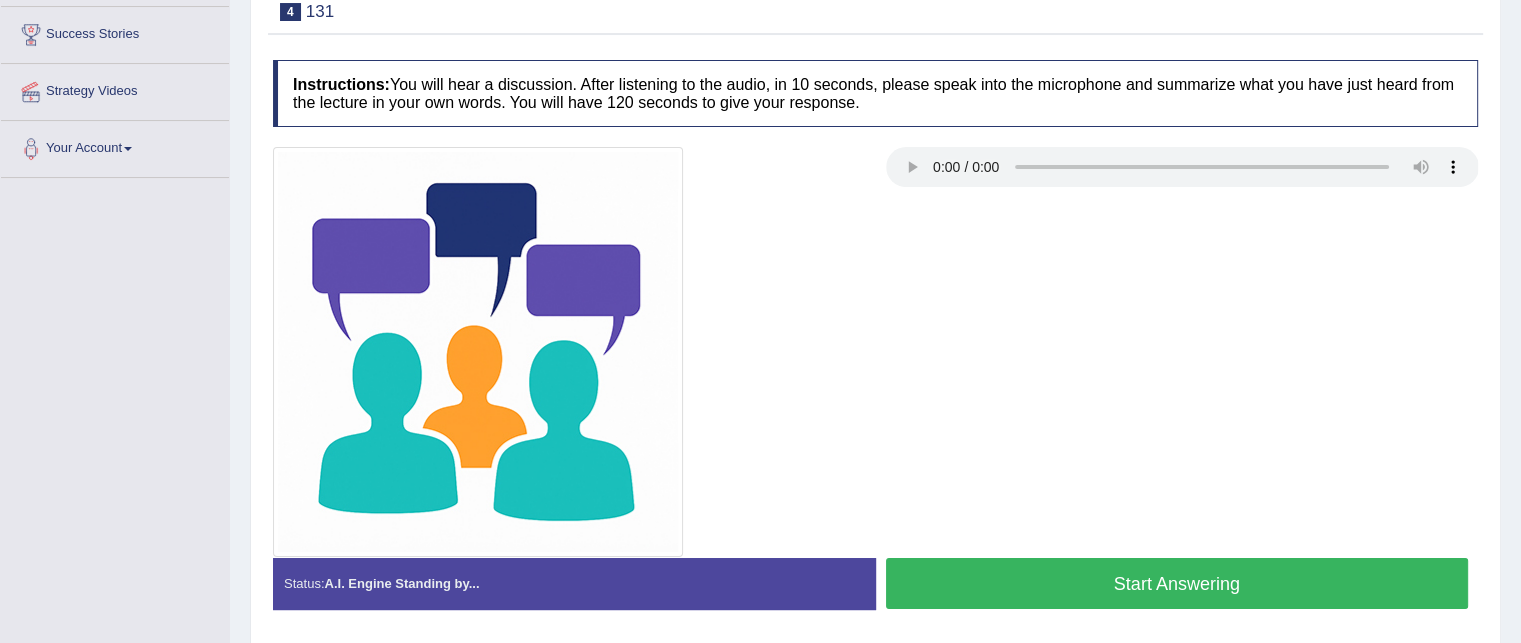 click on "Start Answering" at bounding box center [1177, 583] 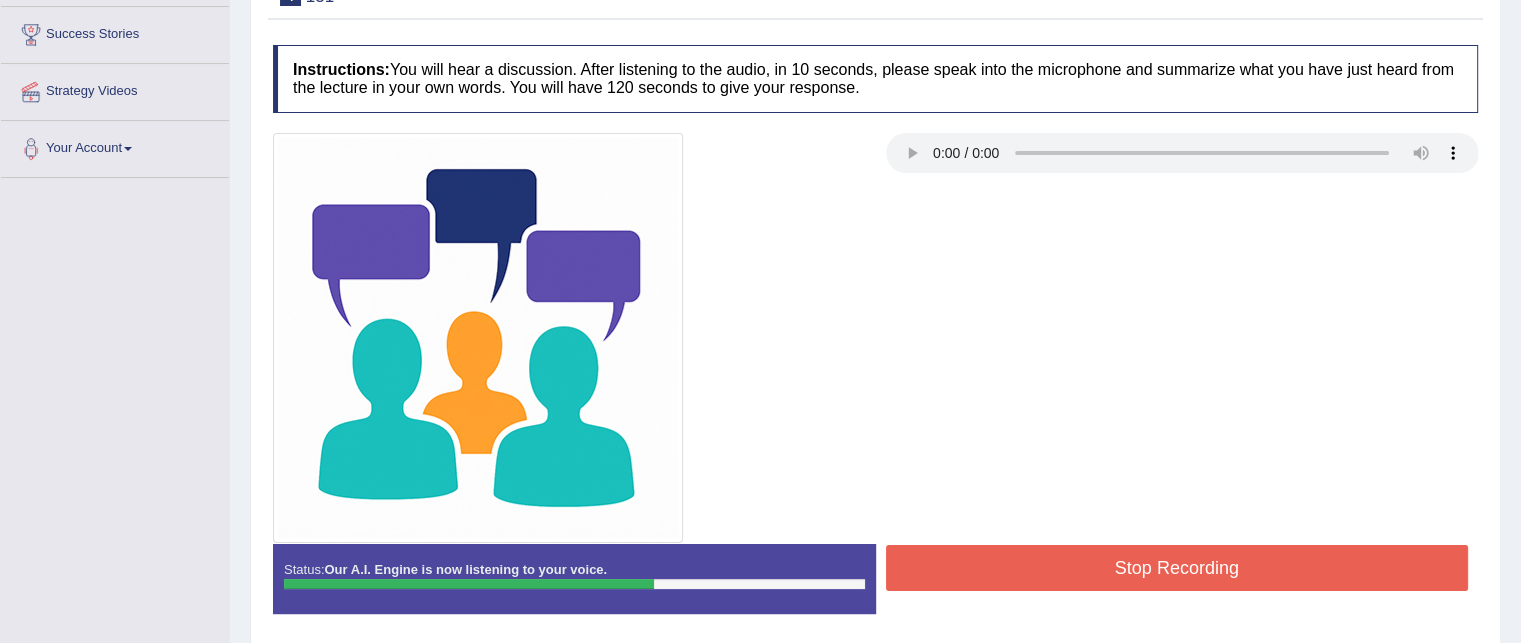 click on "Stop Recording" at bounding box center [1177, 568] 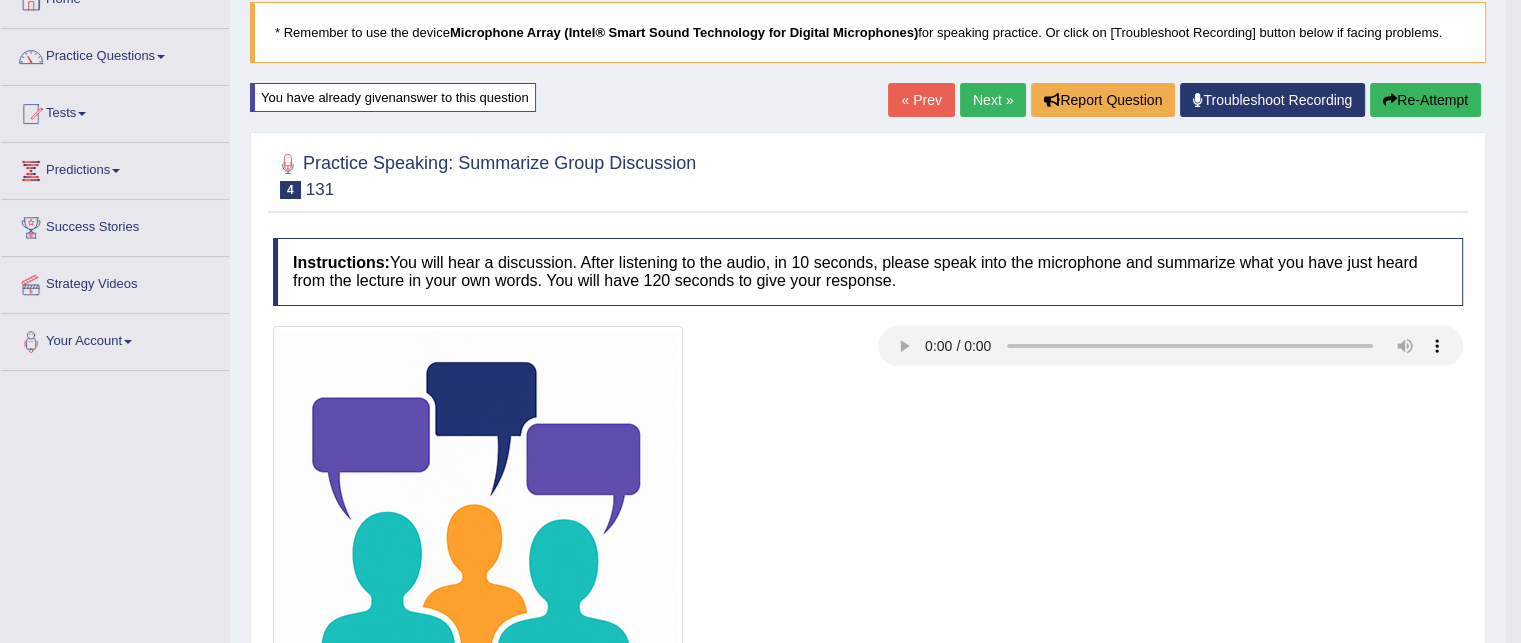 scroll, scrollTop: 126, scrollLeft: 0, axis: vertical 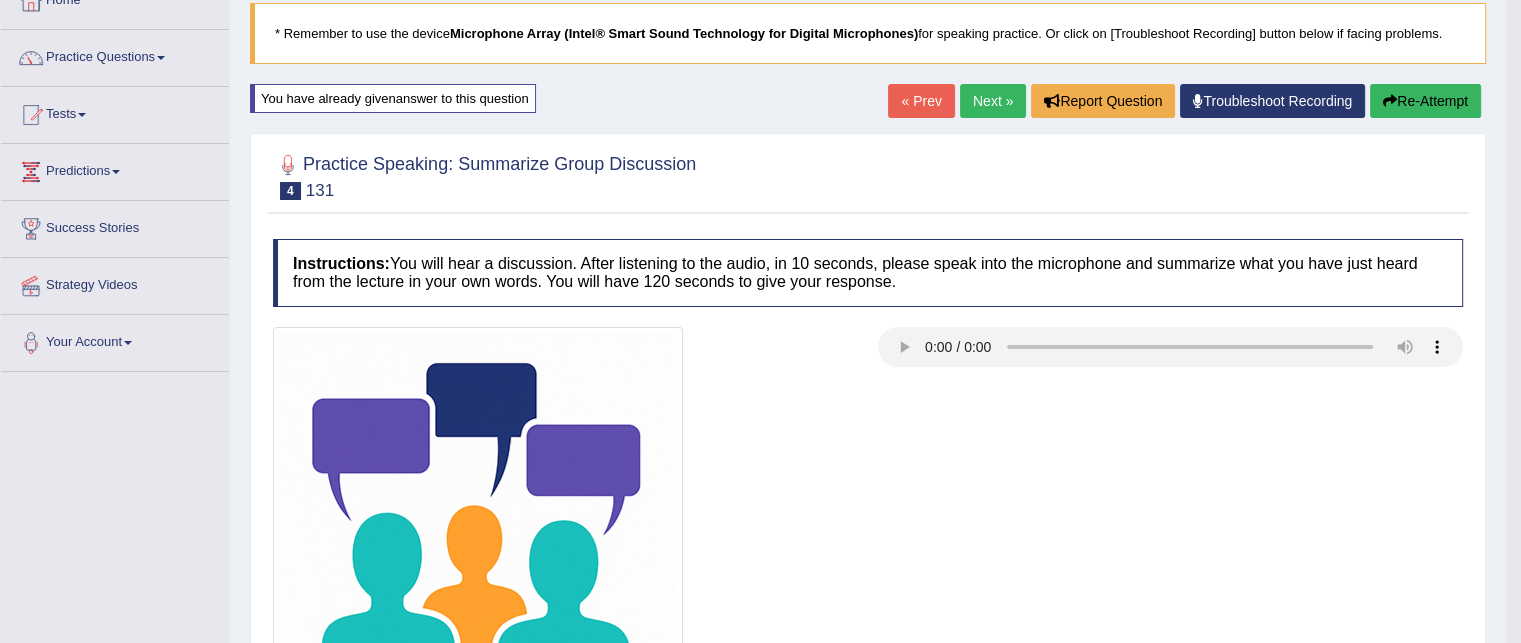 click on "Next »" at bounding box center [993, 101] 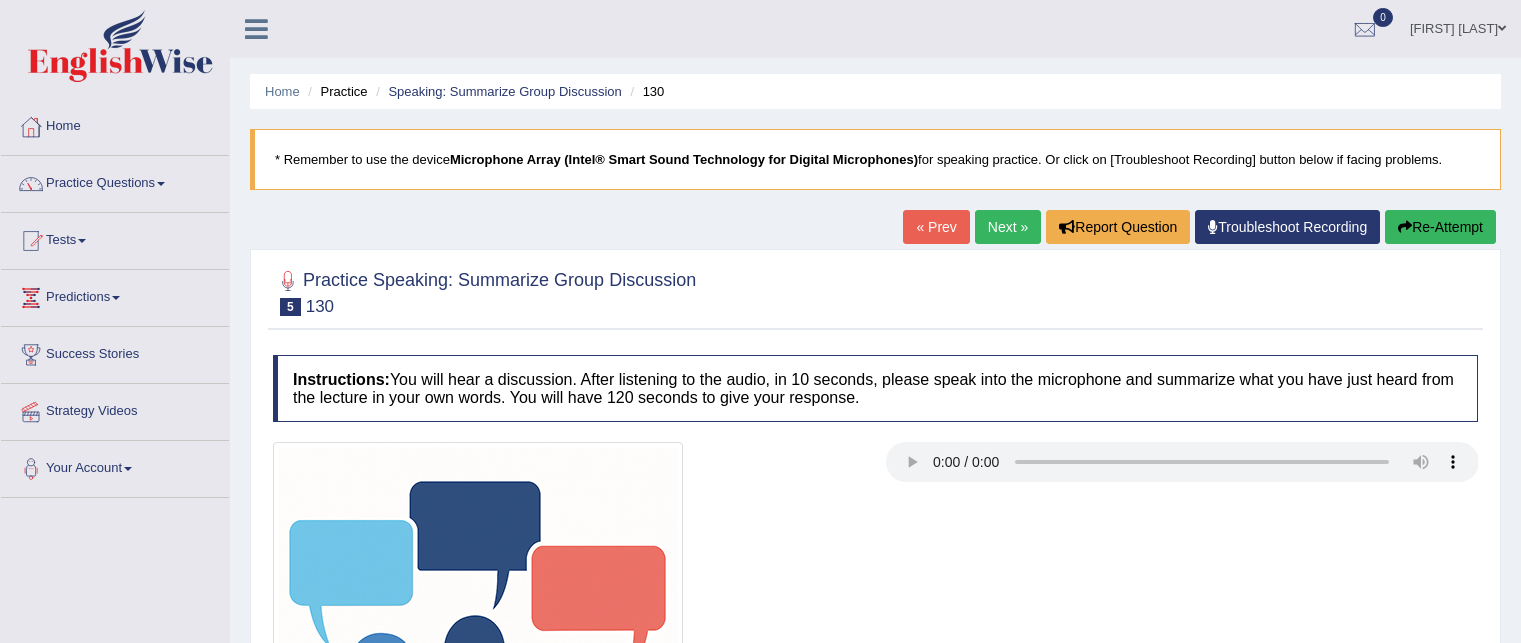 scroll, scrollTop: 0, scrollLeft: 0, axis: both 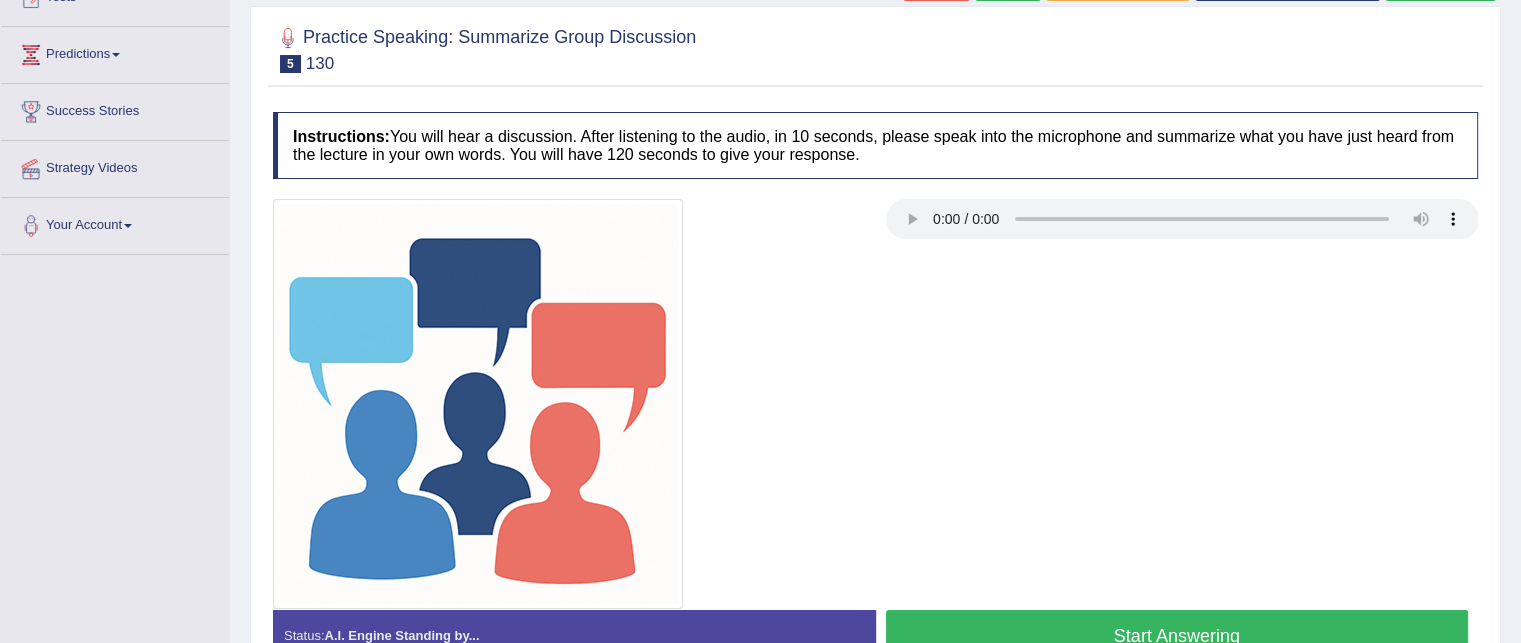 click on "Start Answering" at bounding box center (1177, 635) 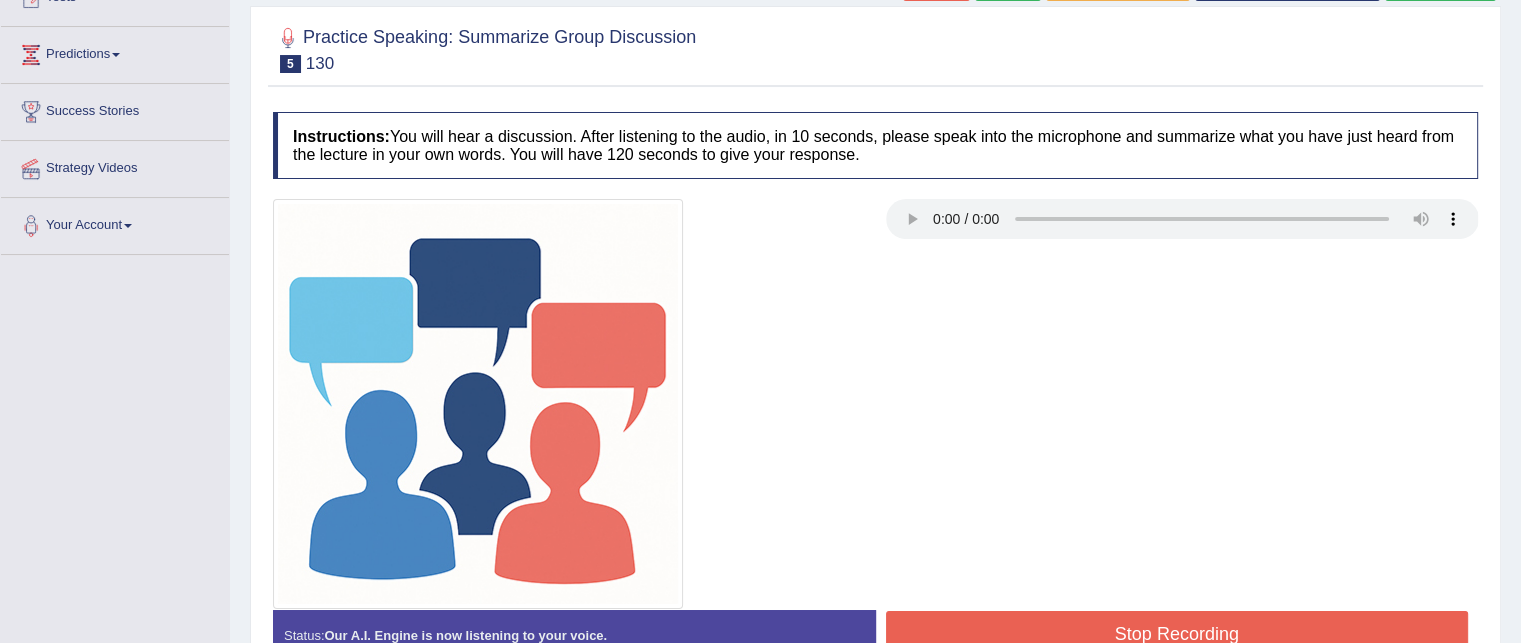 click on "Stop Recording" at bounding box center (1177, 634) 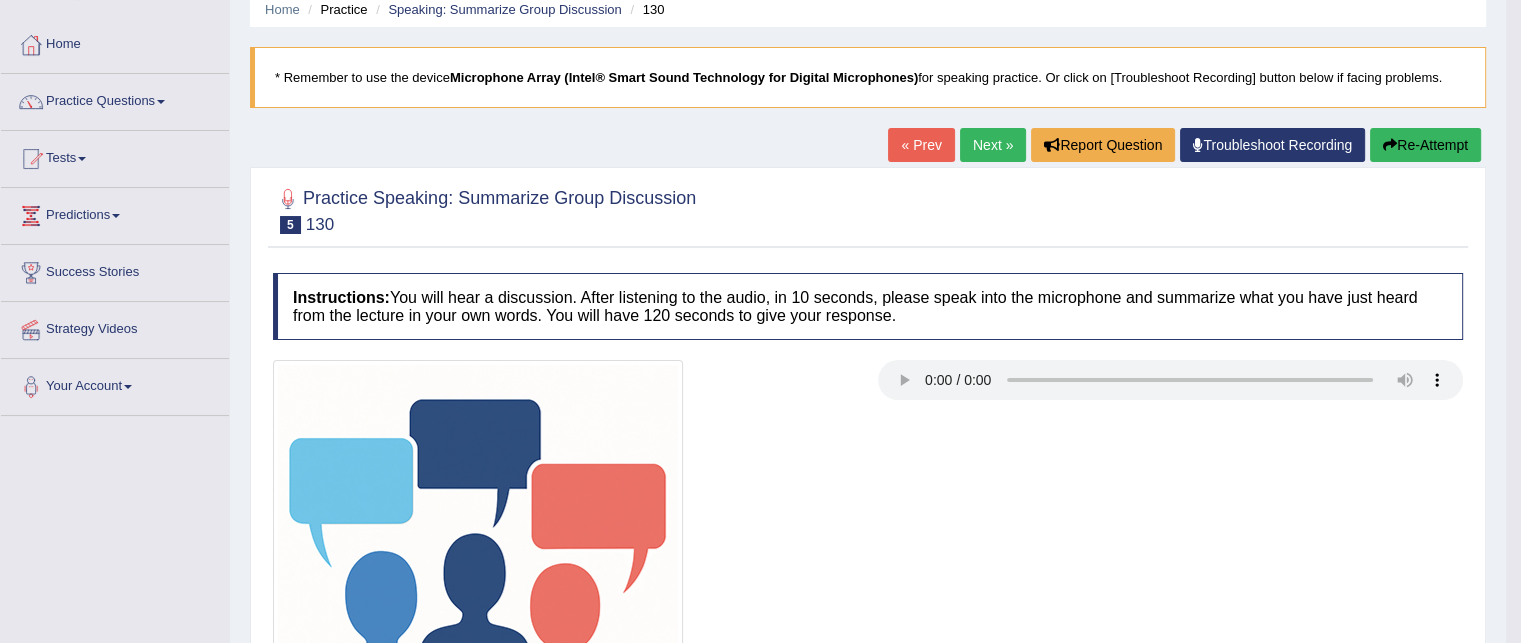 scroll, scrollTop: 69, scrollLeft: 0, axis: vertical 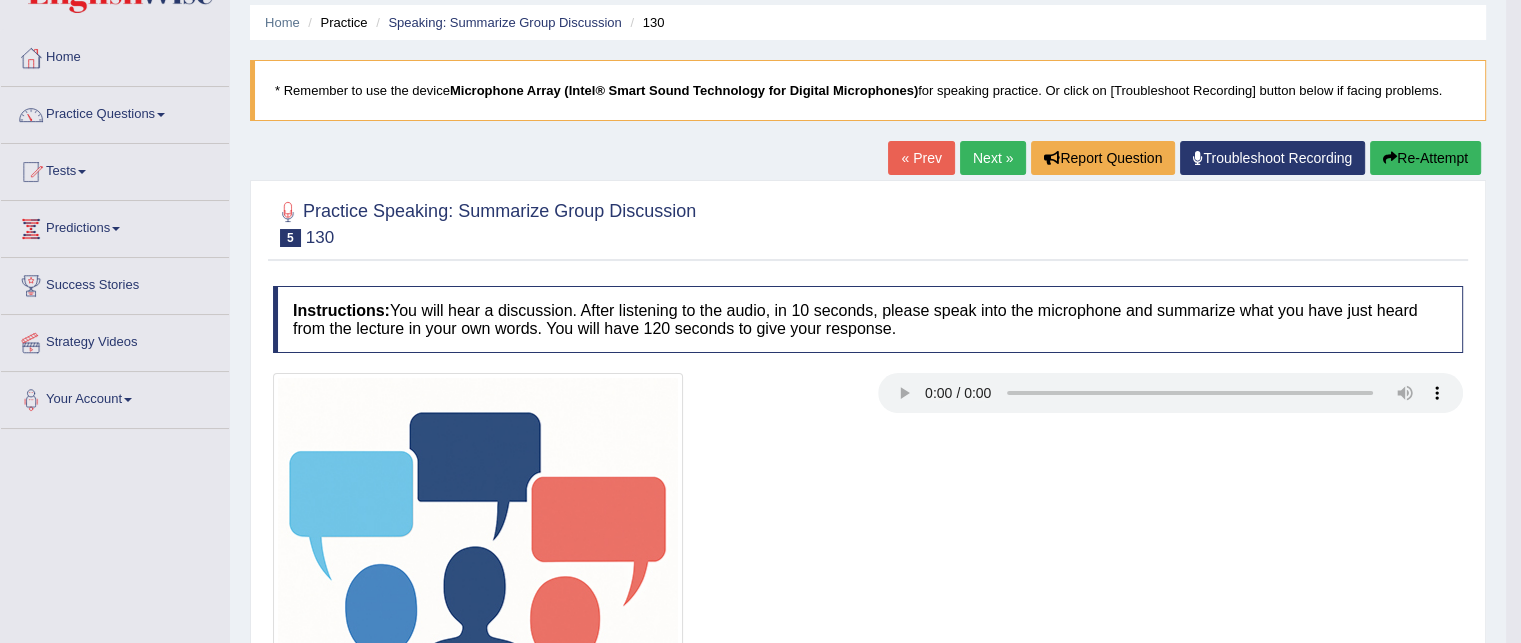click on "Next »" at bounding box center [993, 158] 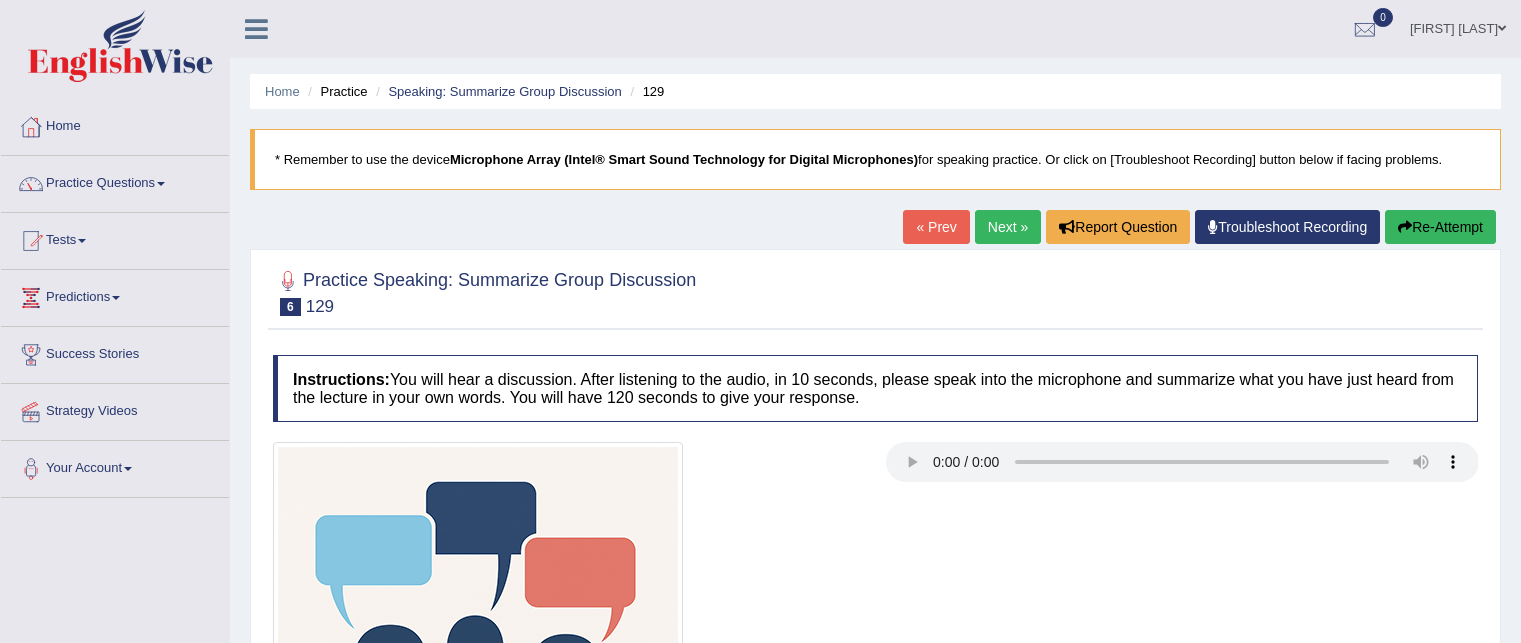 scroll, scrollTop: 0, scrollLeft: 0, axis: both 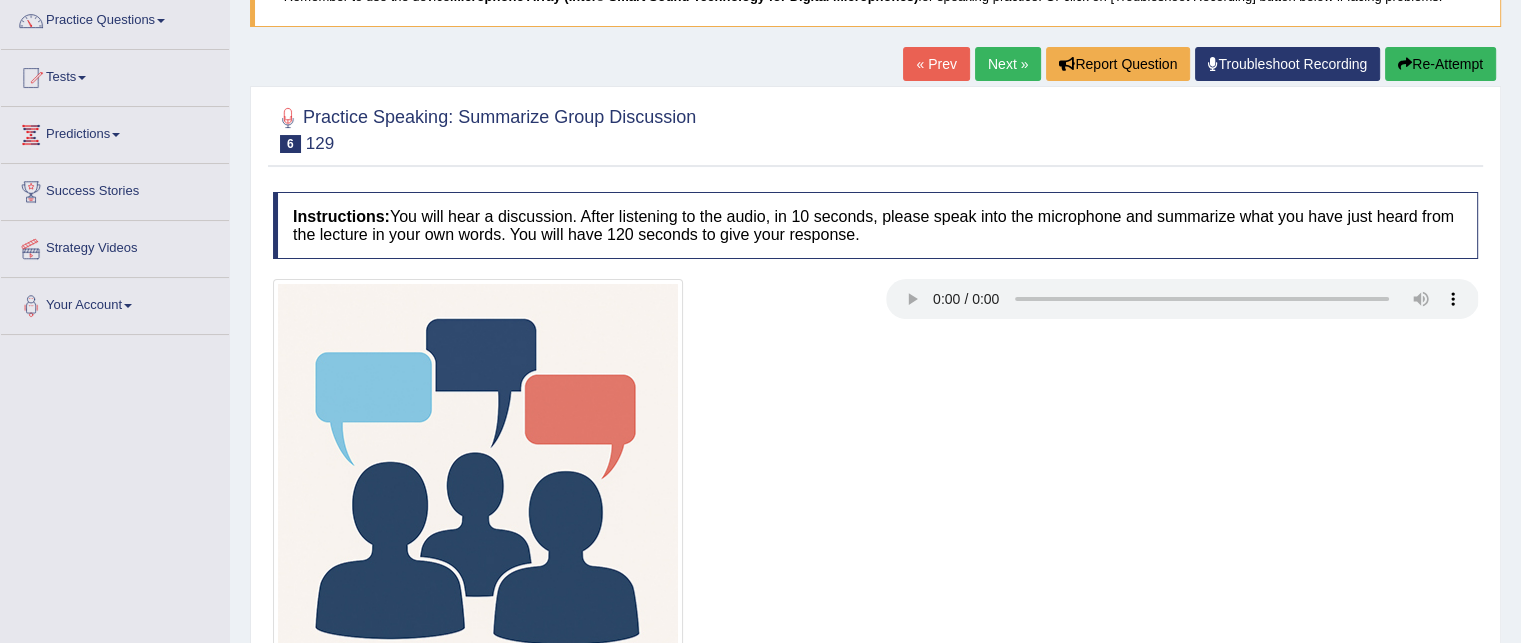 type 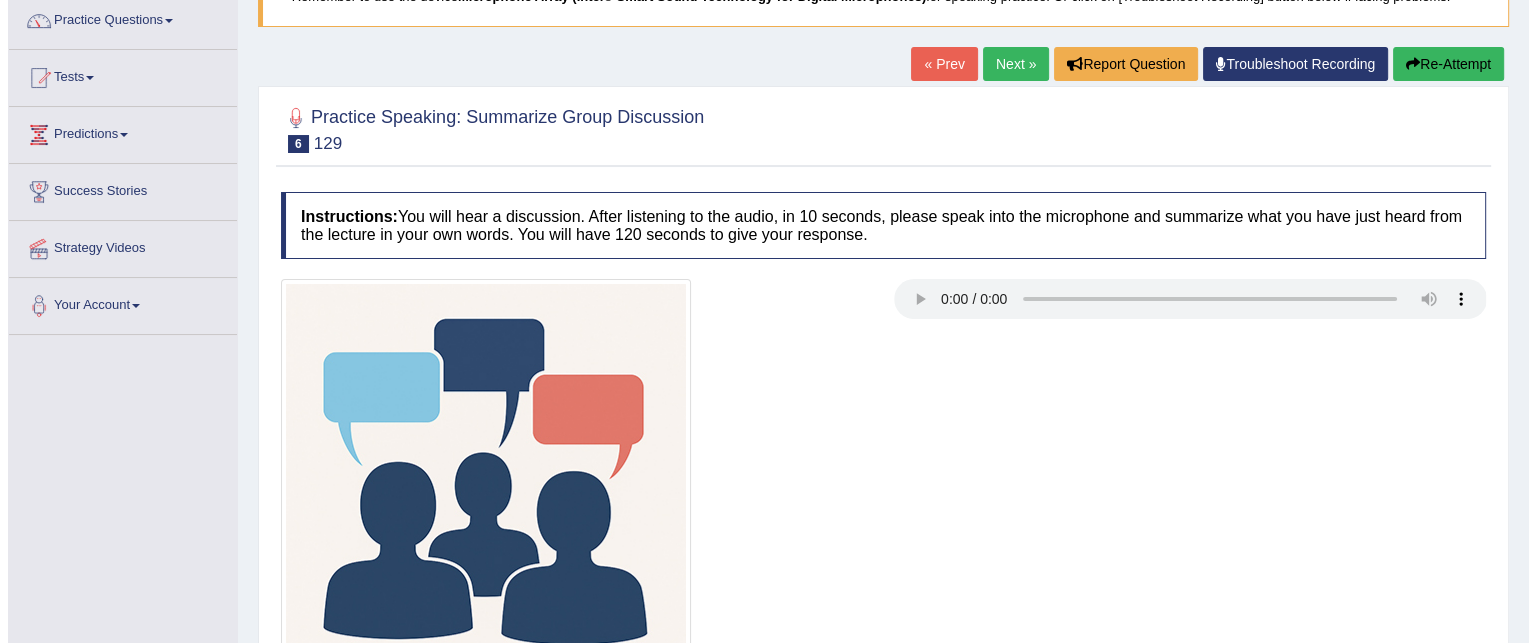 scroll, scrollTop: 407, scrollLeft: 0, axis: vertical 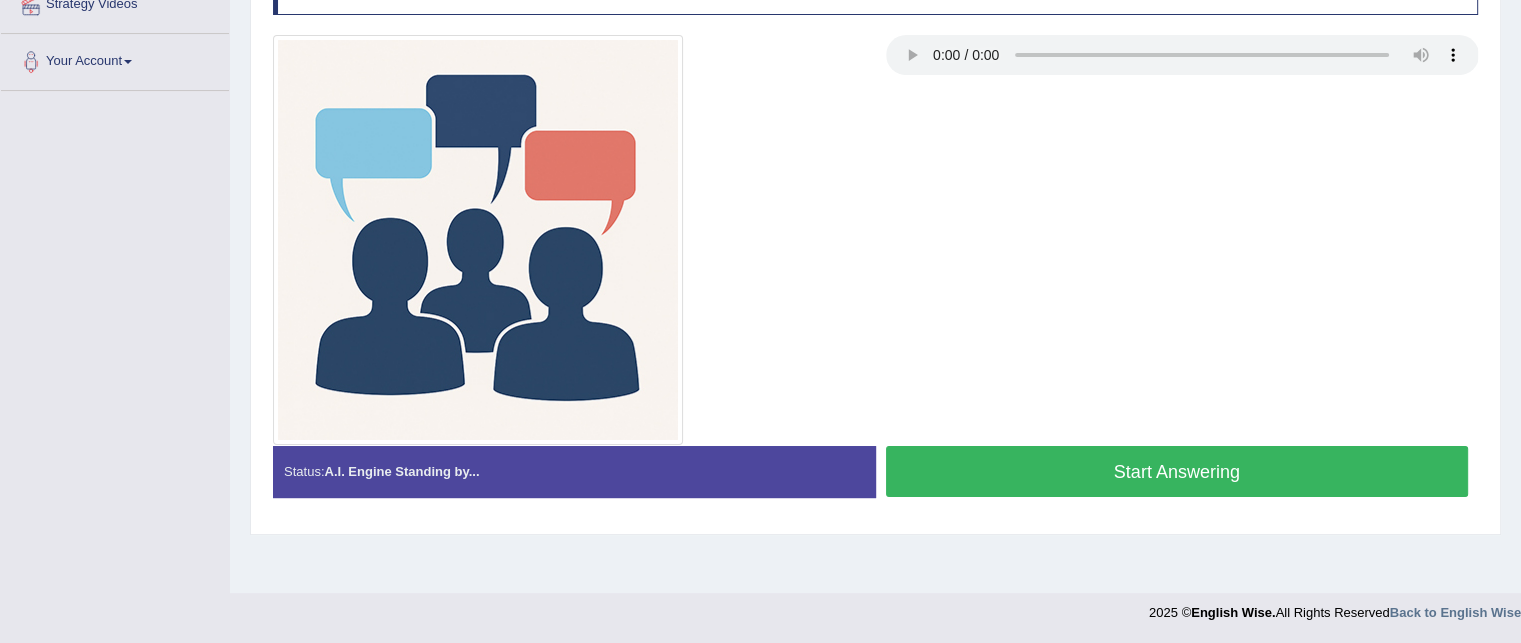 click on "Start Answering" at bounding box center [1177, 471] 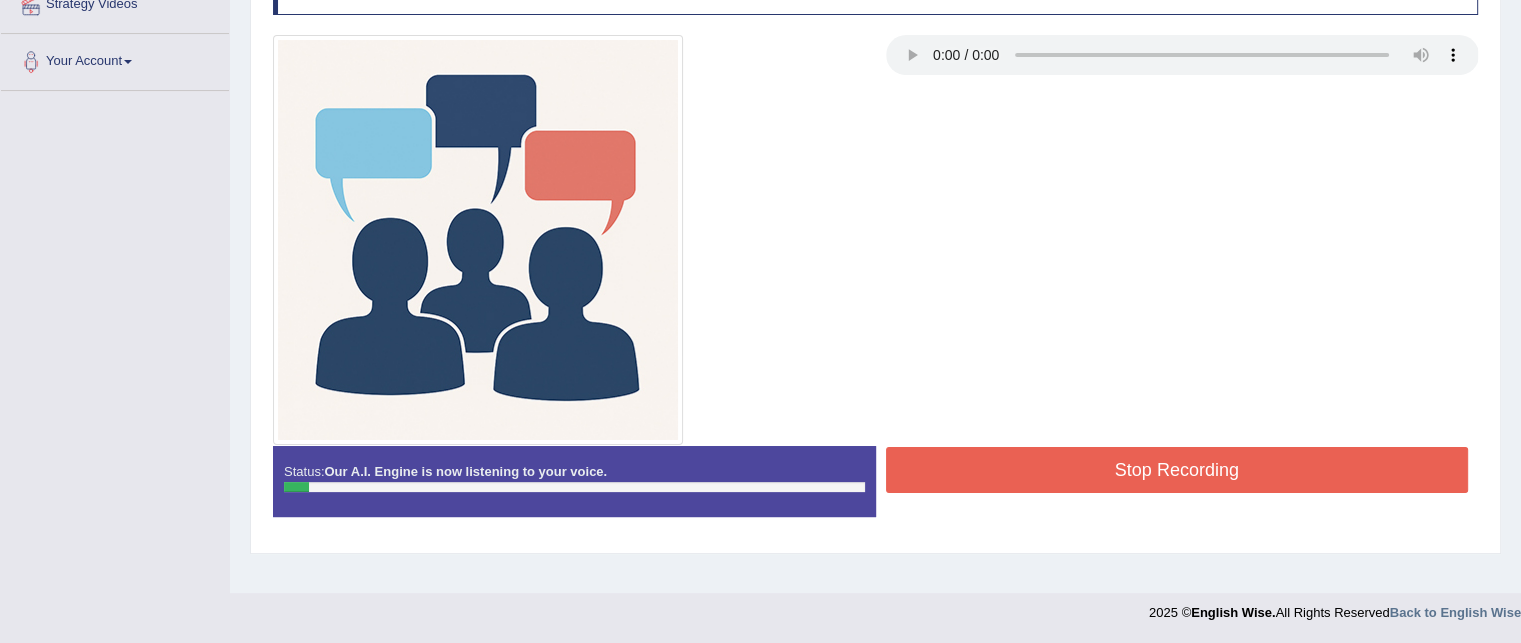 click on "Stop Recording" at bounding box center (1177, 470) 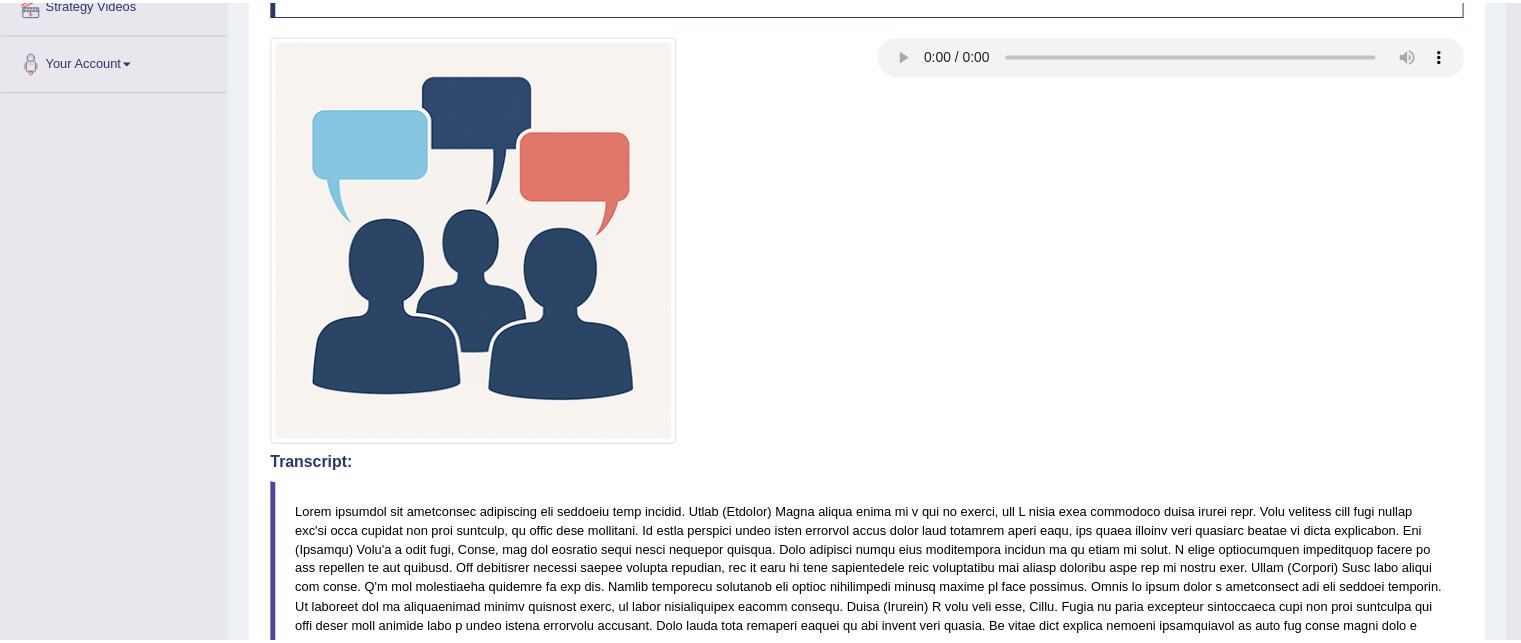 scroll, scrollTop: 0, scrollLeft: 0, axis: both 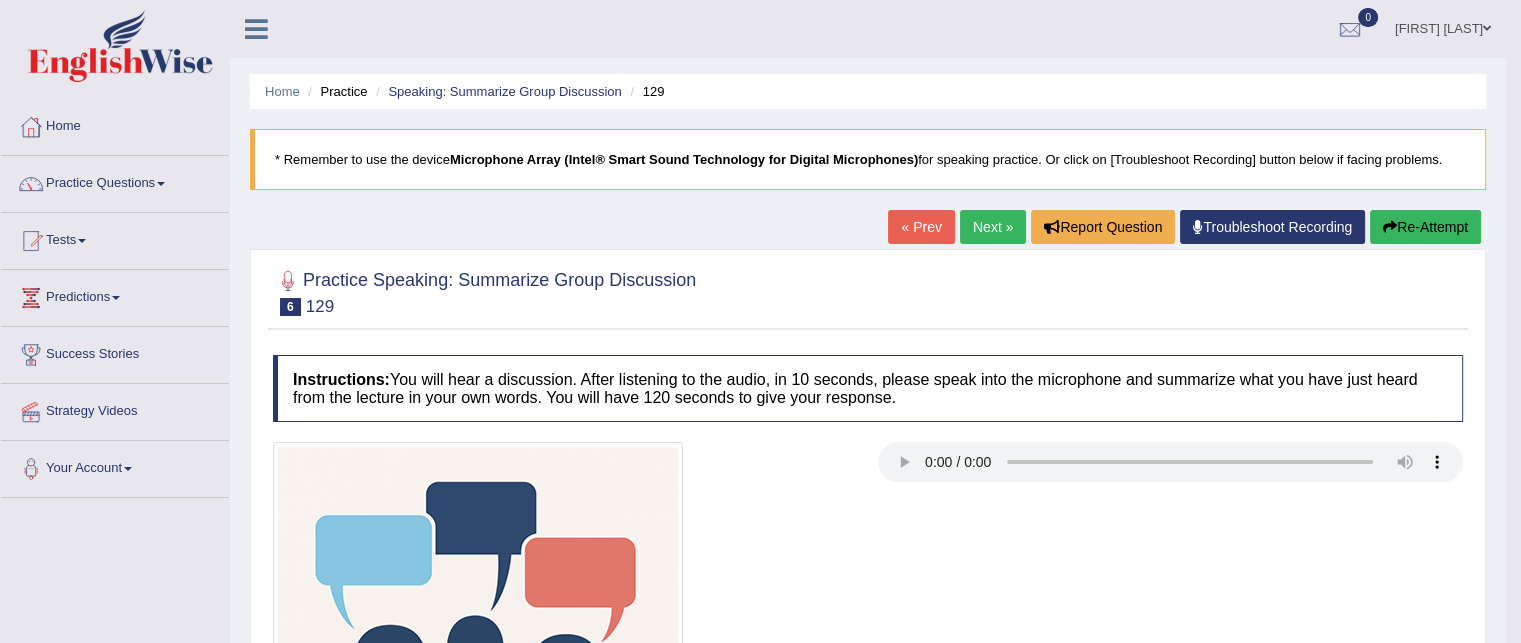 click on "Re-Attempt" at bounding box center (1425, 227) 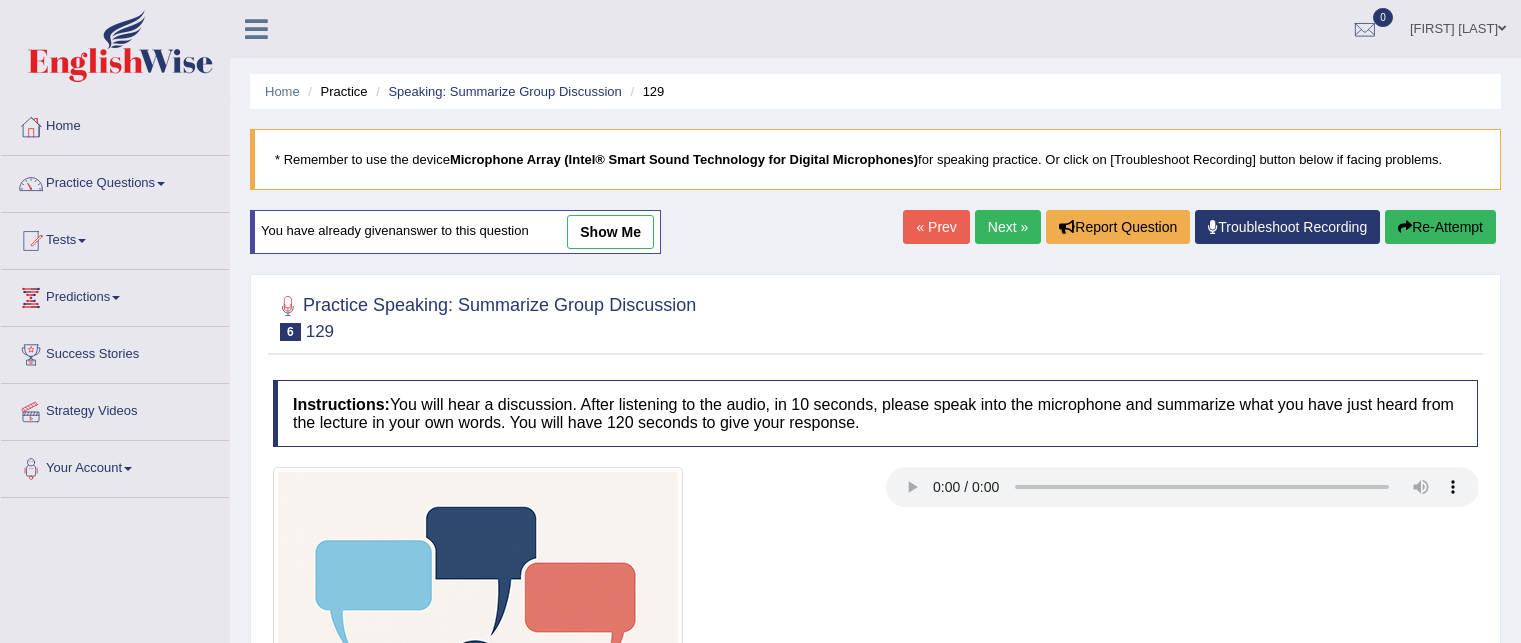 scroll, scrollTop: 0, scrollLeft: 0, axis: both 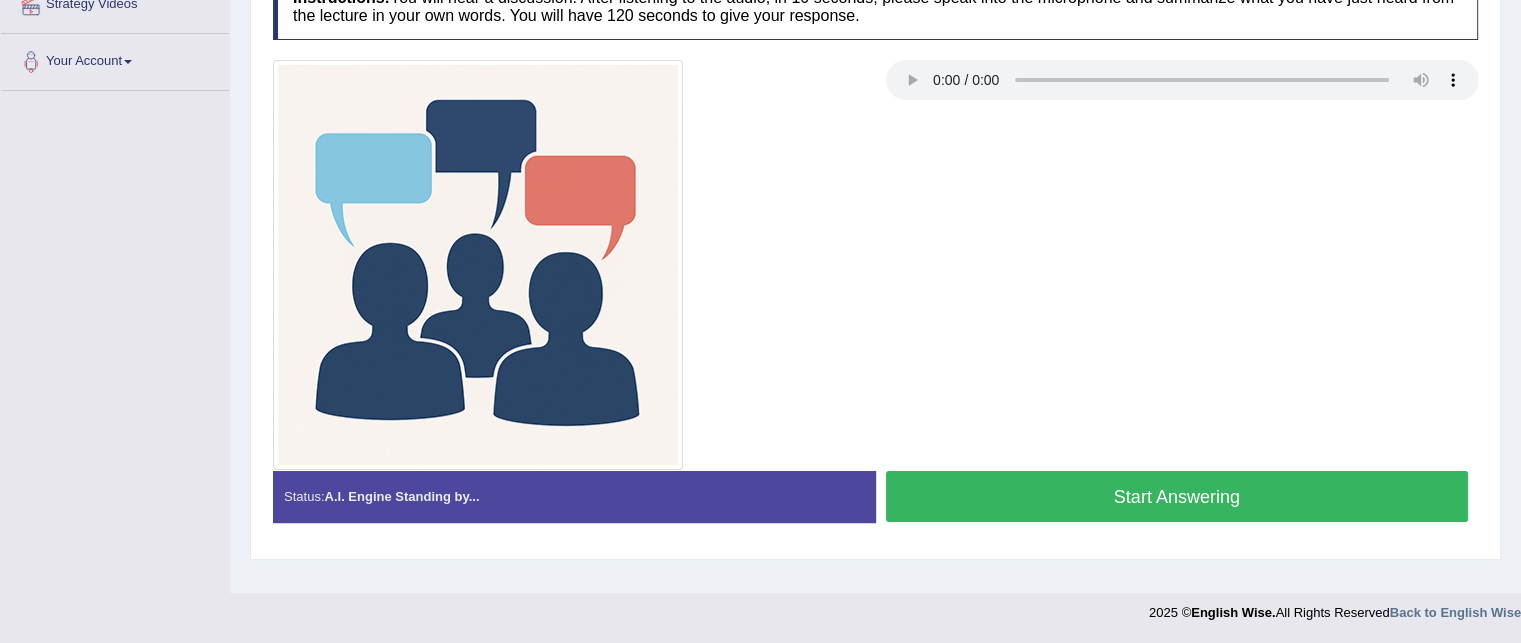 click on "Start Answering" at bounding box center [1177, 496] 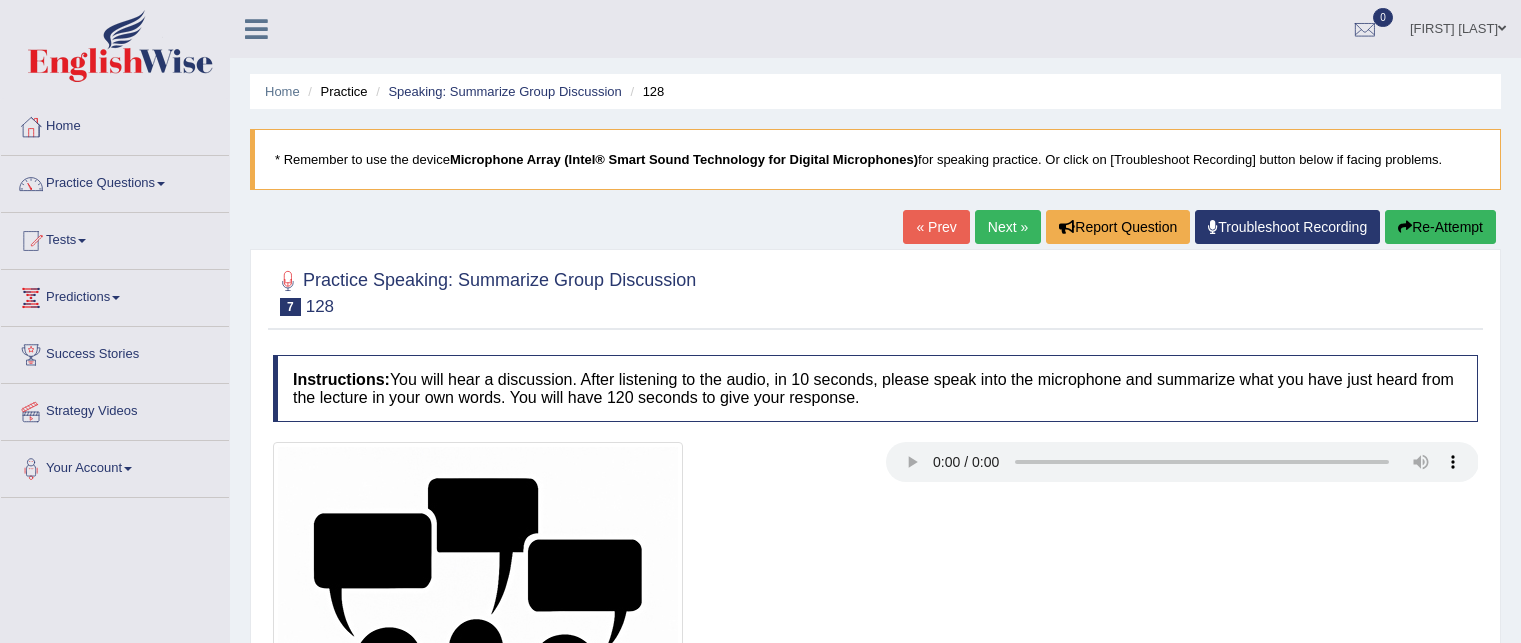 scroll, scrollTop: 0, scrollLeft: 0, axis: both 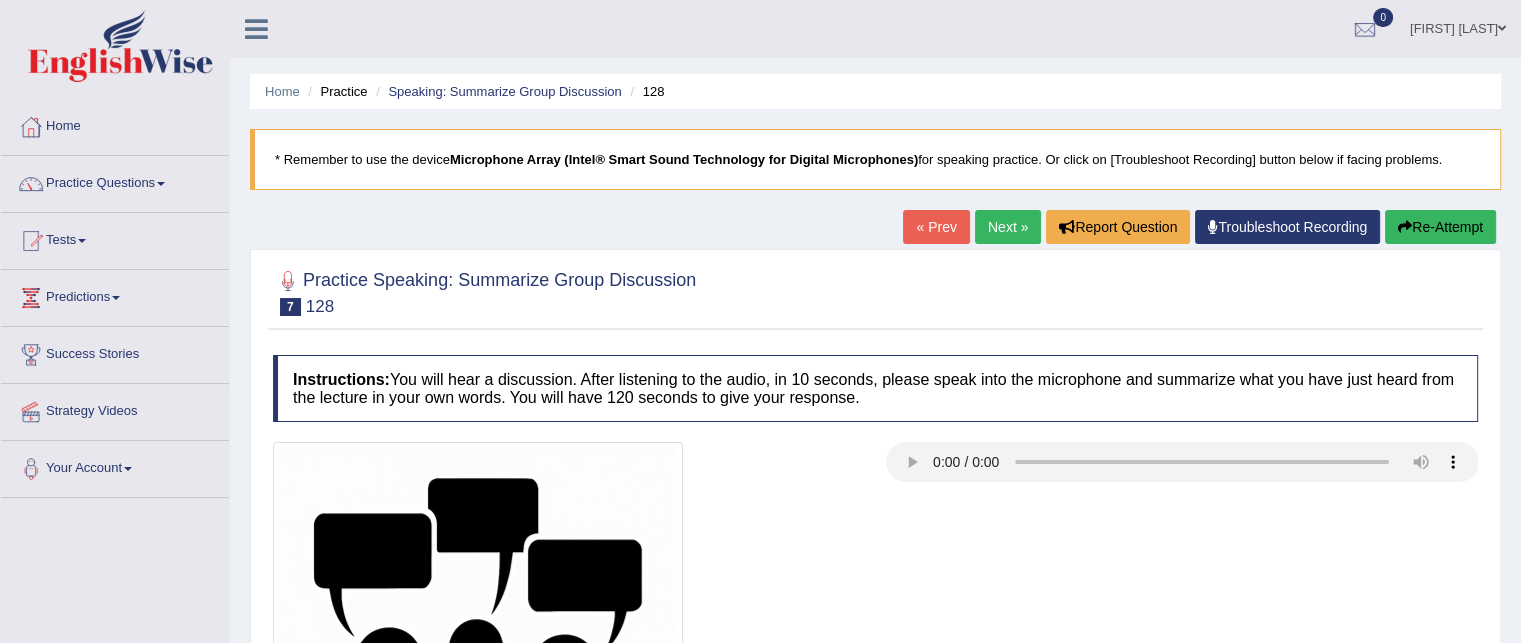 click at bounding box center [875, 647] 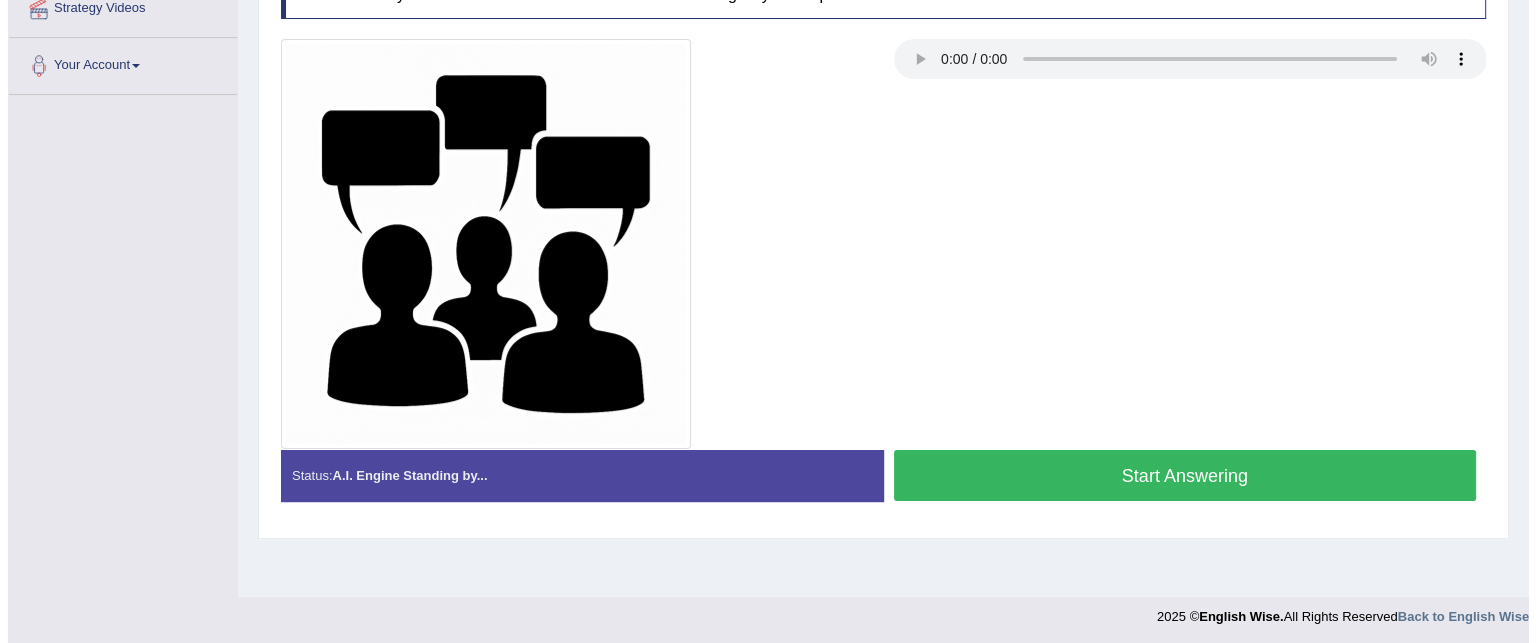scroll, scrollTop: 407, scrollLeft: 0, axis: vertical 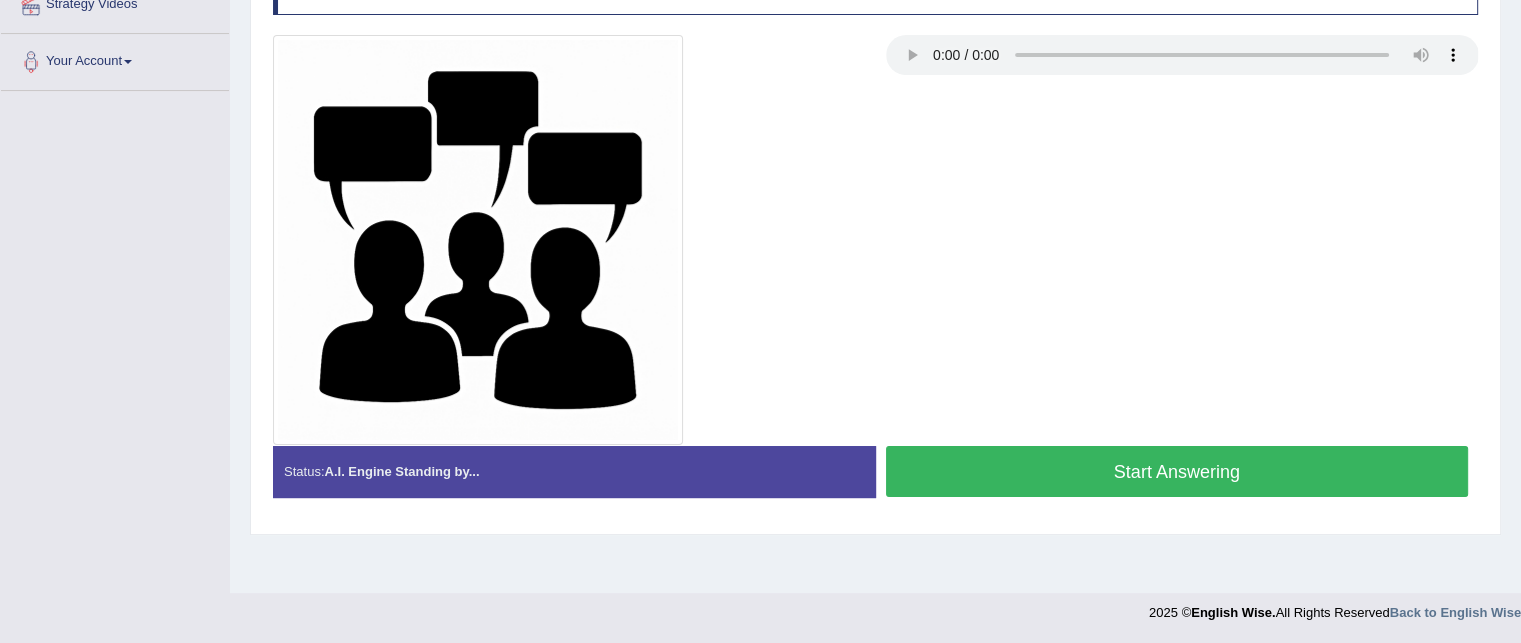 click on "Start Answering" at bounding box center [1177, 471] 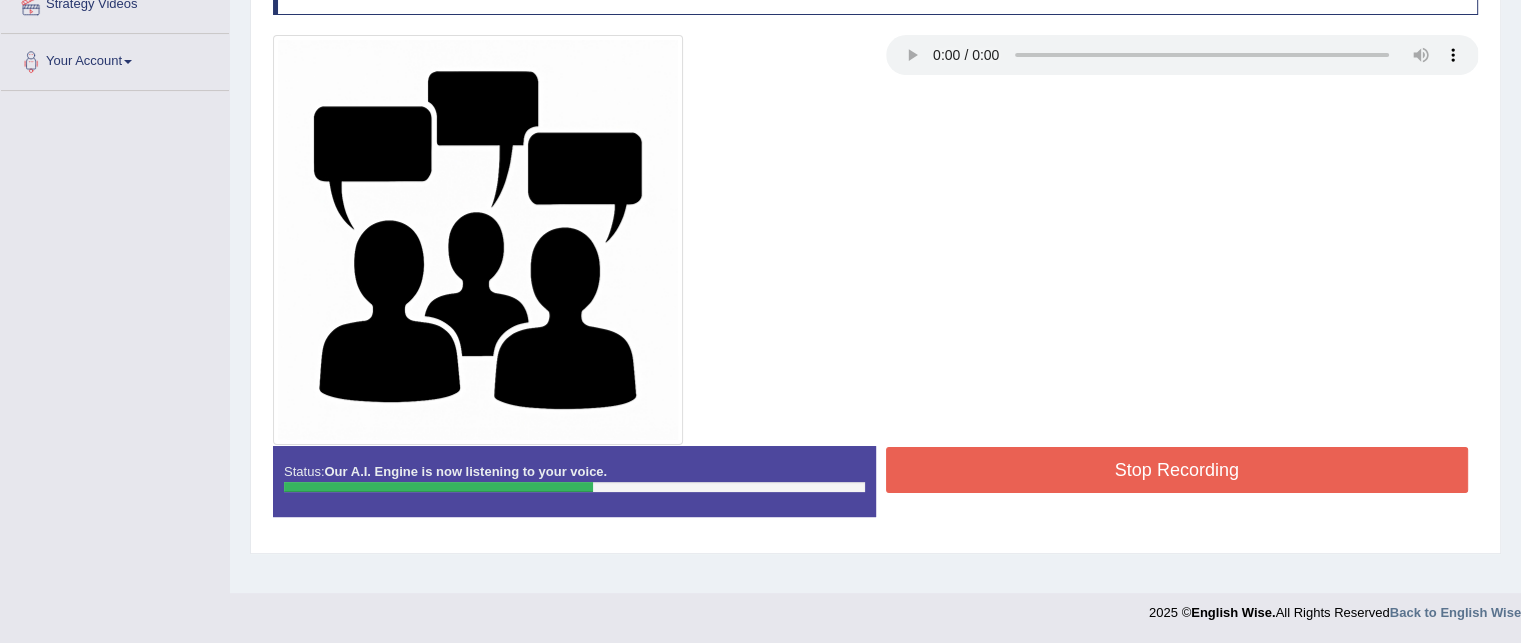 click on "Stop Recording" at bounding box center [1177, 470] 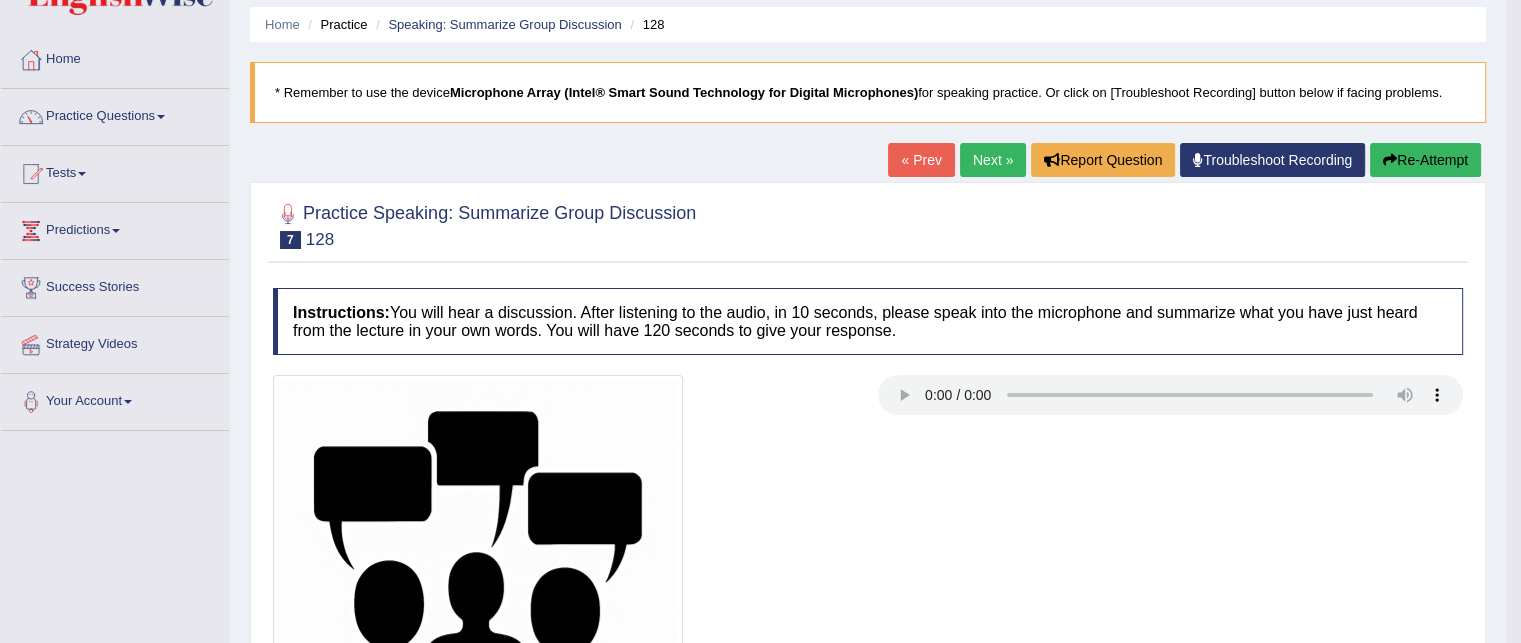scroll, scrollTop: 68, scrollLeft: 0, axis: vertical 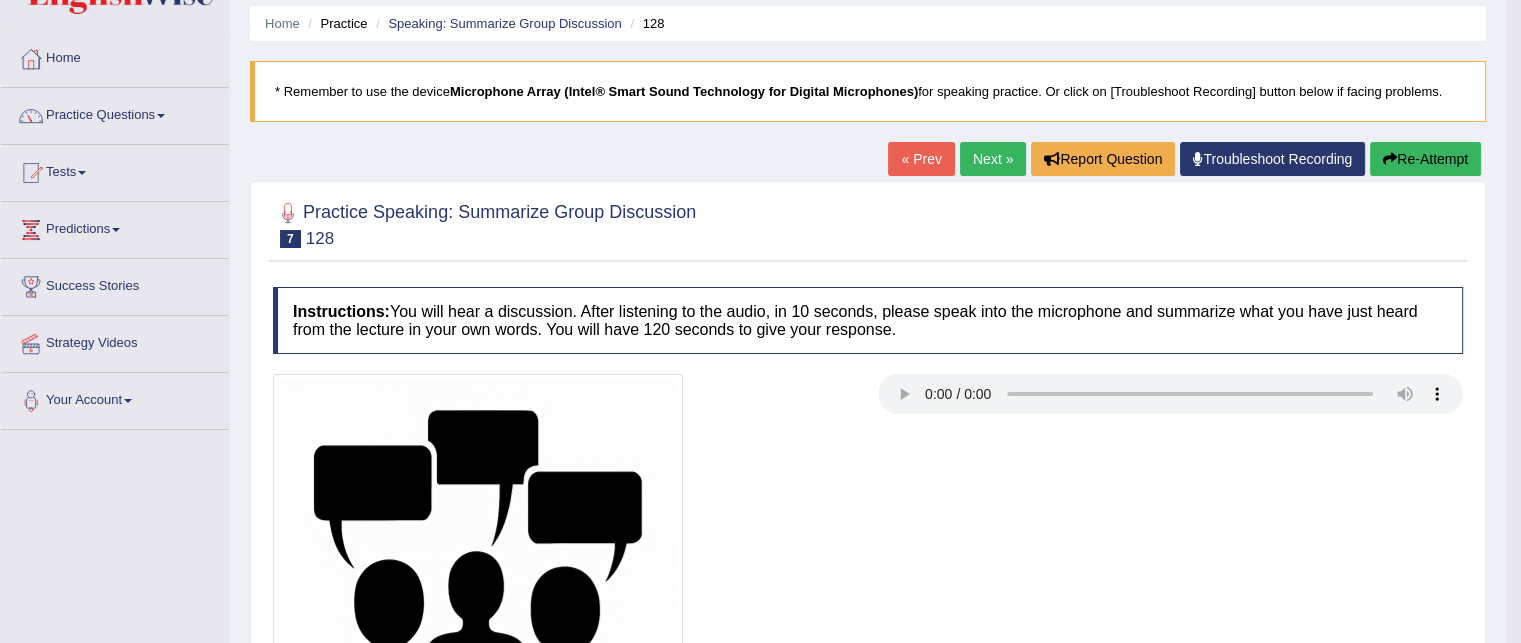 click on "Next »" at bounding box center [993, 159] 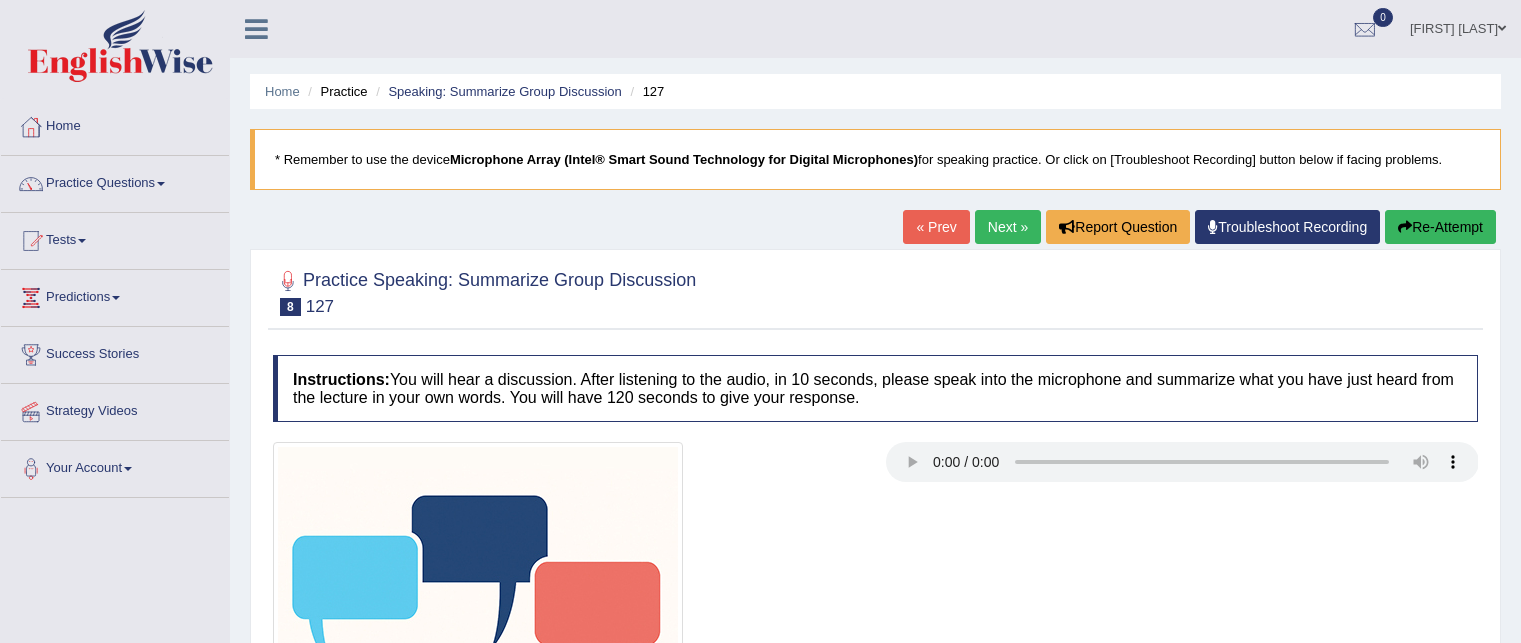 scroll, scrollTop: 0, scrollLeft: 0, axis: both 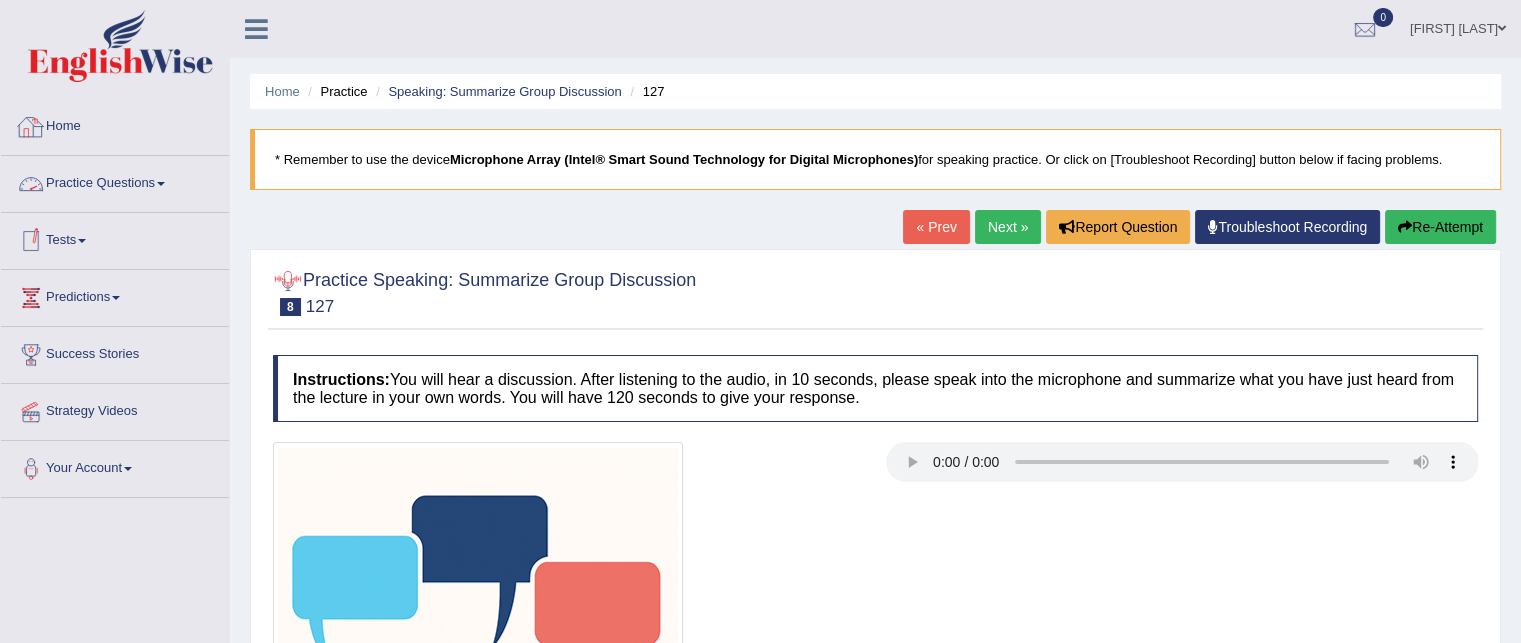 click on "Practice Questions" at bounding box center [115, 181] 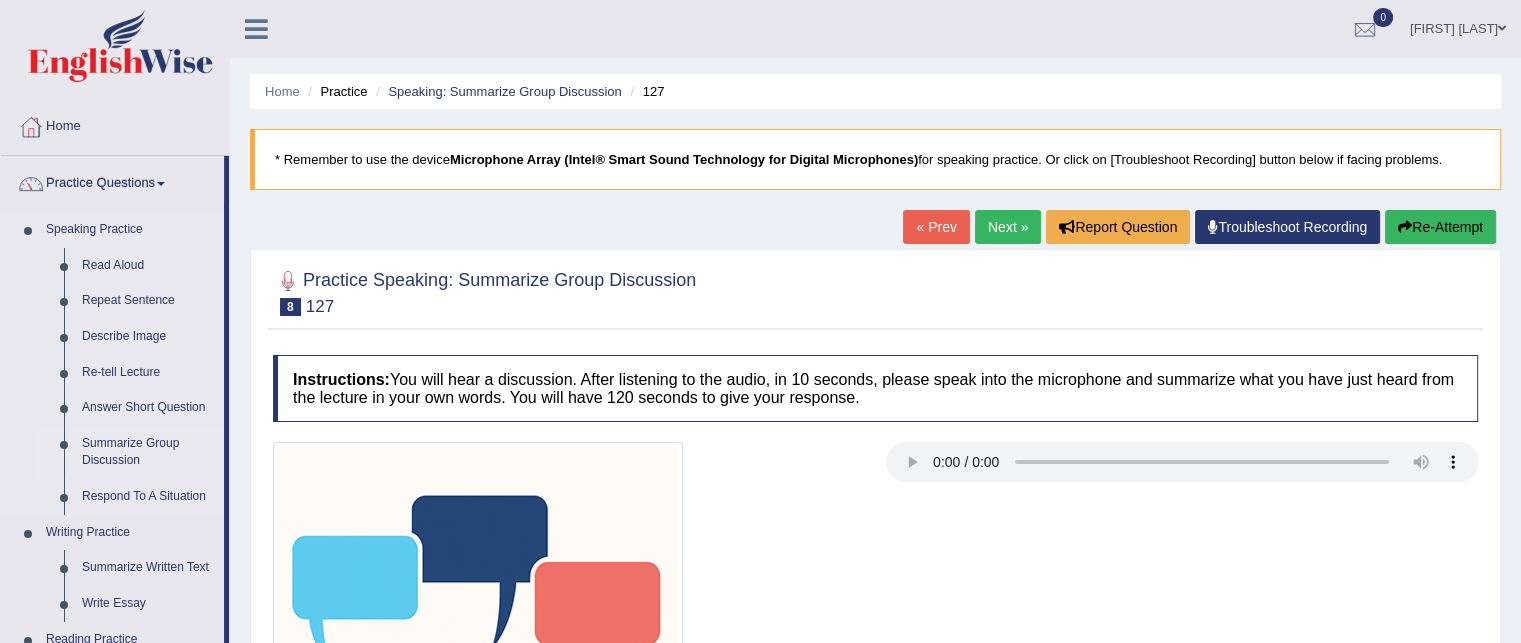 click on "Summarize Group Discussion" at bounding box center [148, 452] 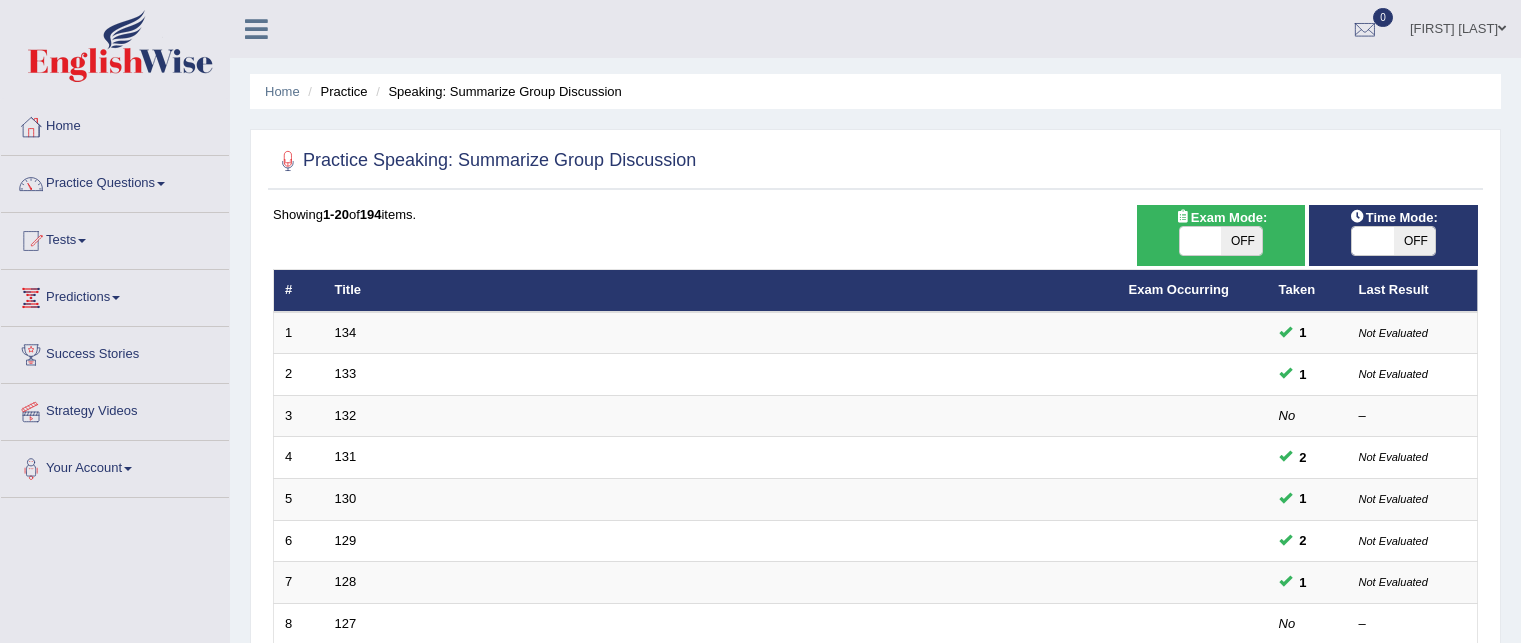 scroll, scrollTop: 0, scrollLeft: 0, axis: both 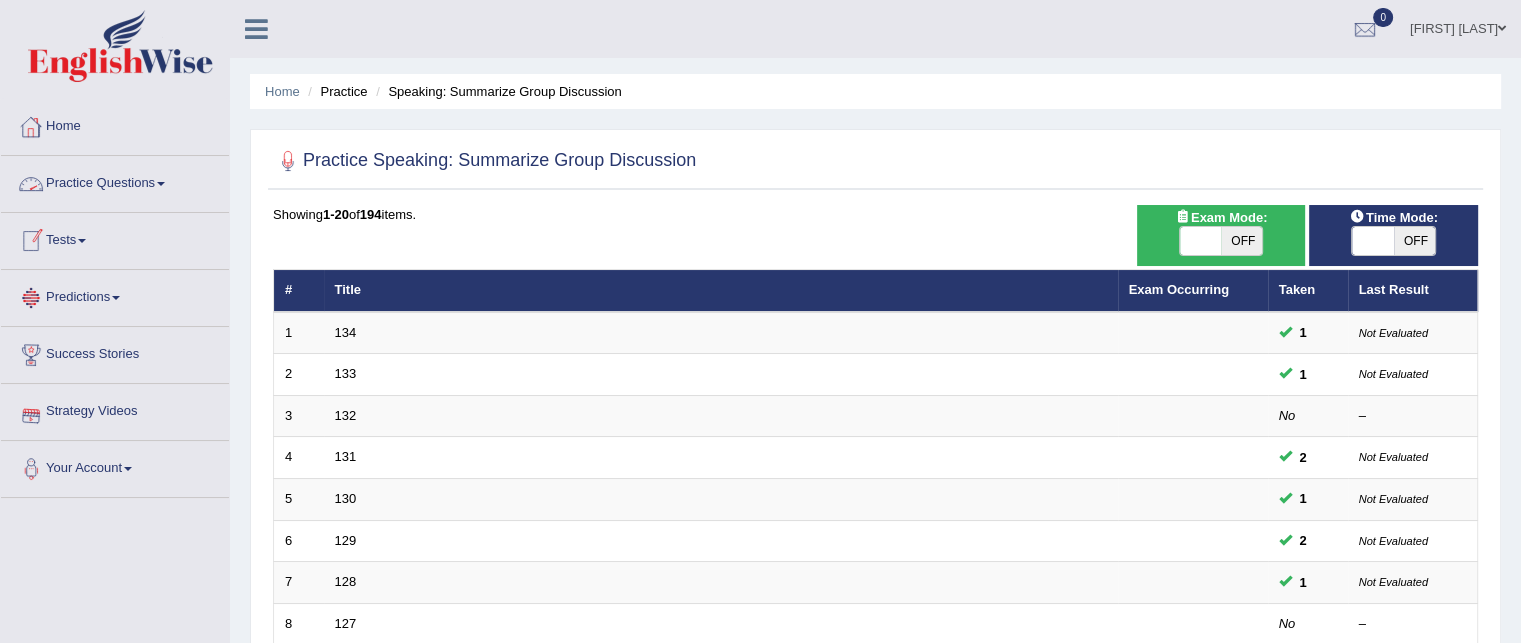 click on "Practice Questions" at bounding box center [115, 181] 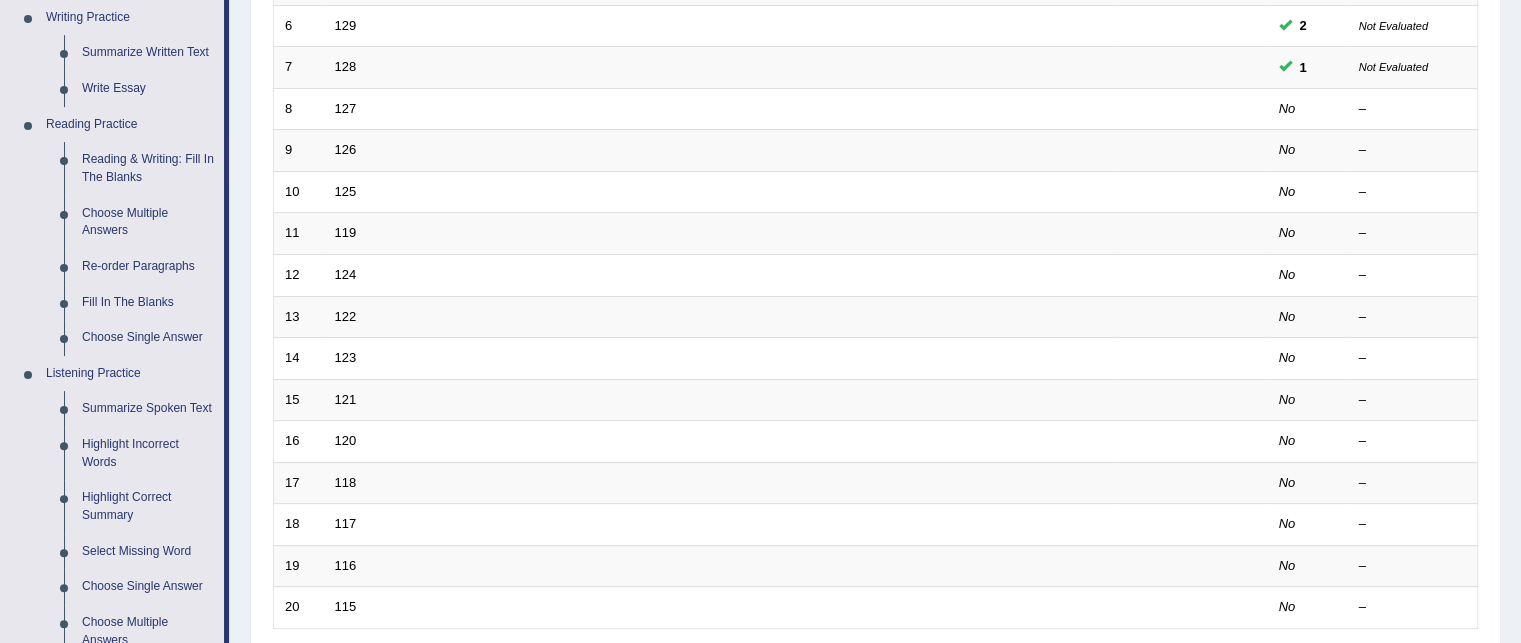 scroll, scrollTop: 516, scrollLeft: 0, axis: vertical 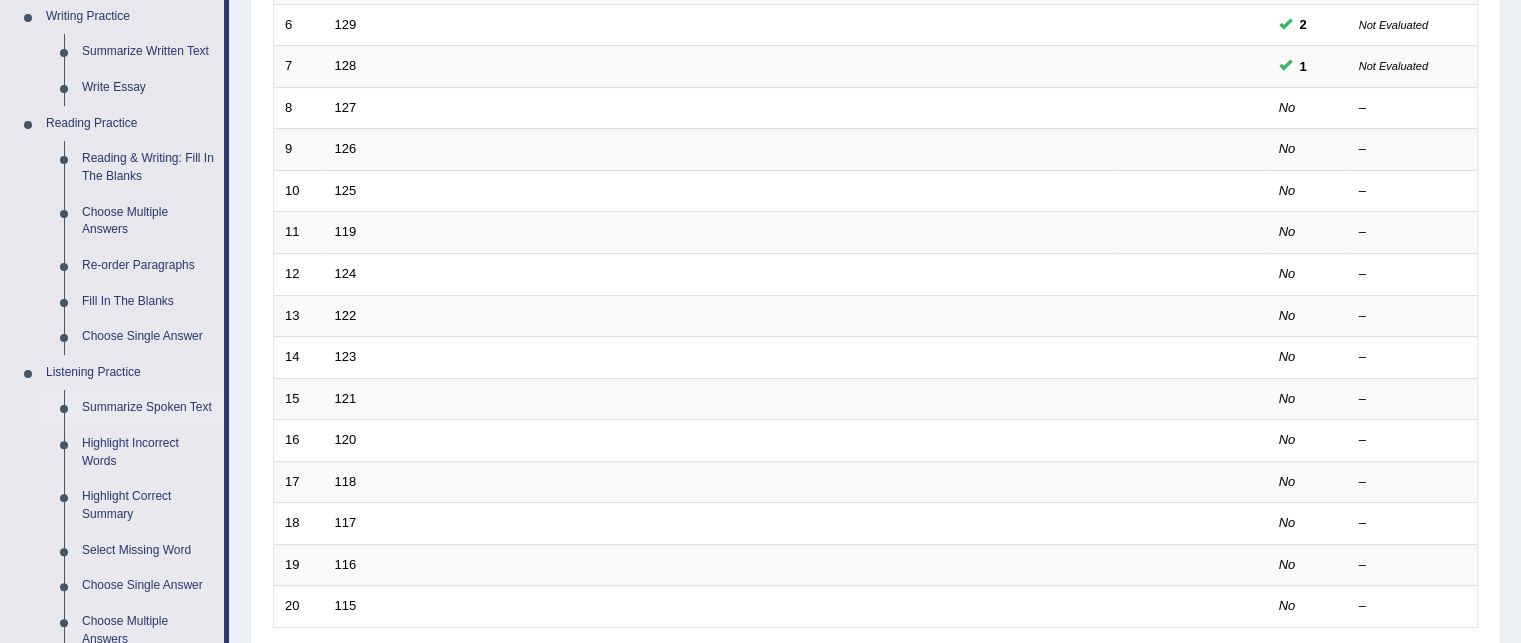 click on "Summarize Spoken Text" at bounding box center [148, 408] 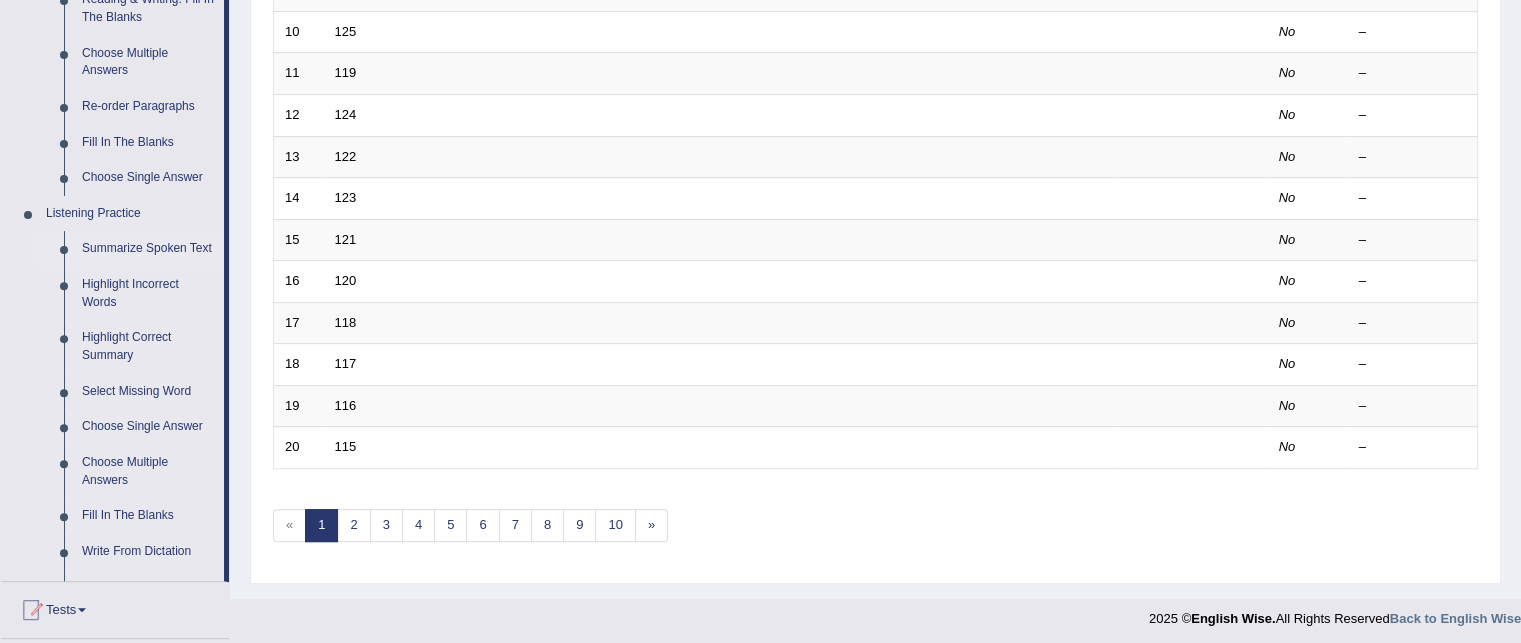 scroll, scrollTop: 848, scrollLeft: 0, axis: vertical 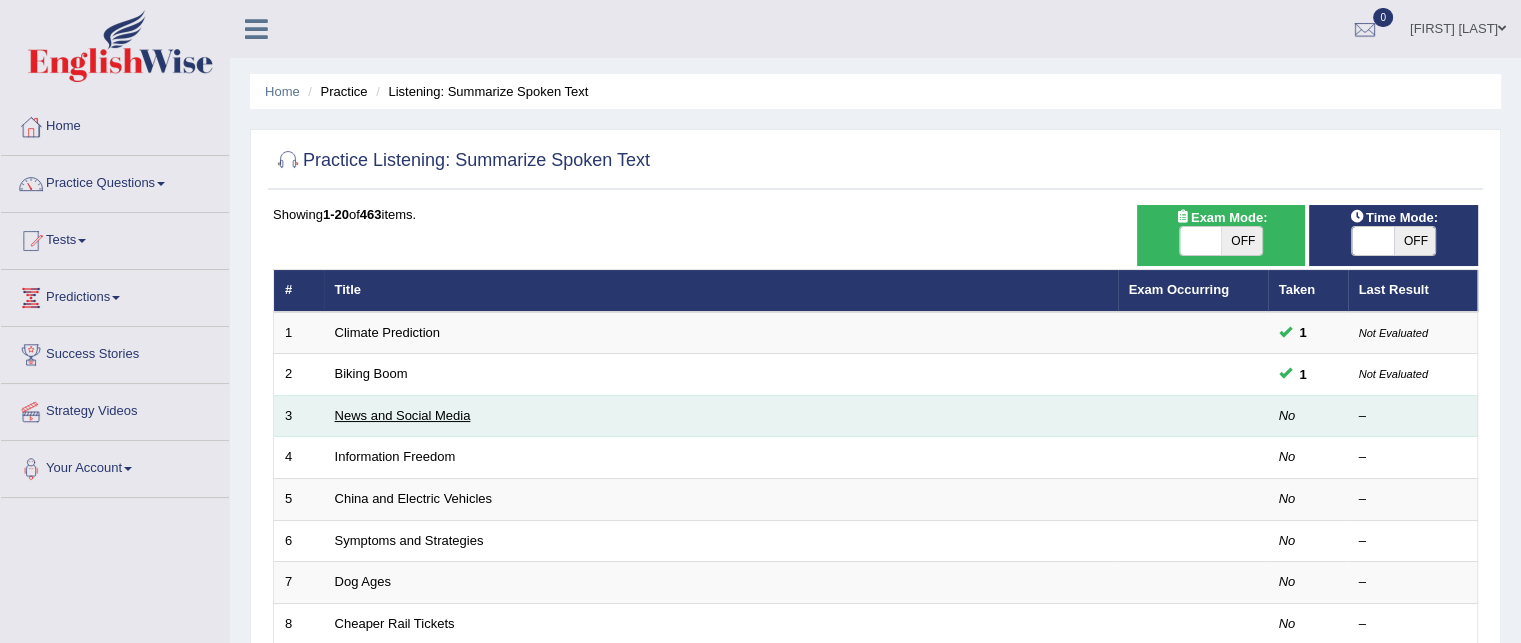click on "News and Social Media" at bounding box center (403, 415) 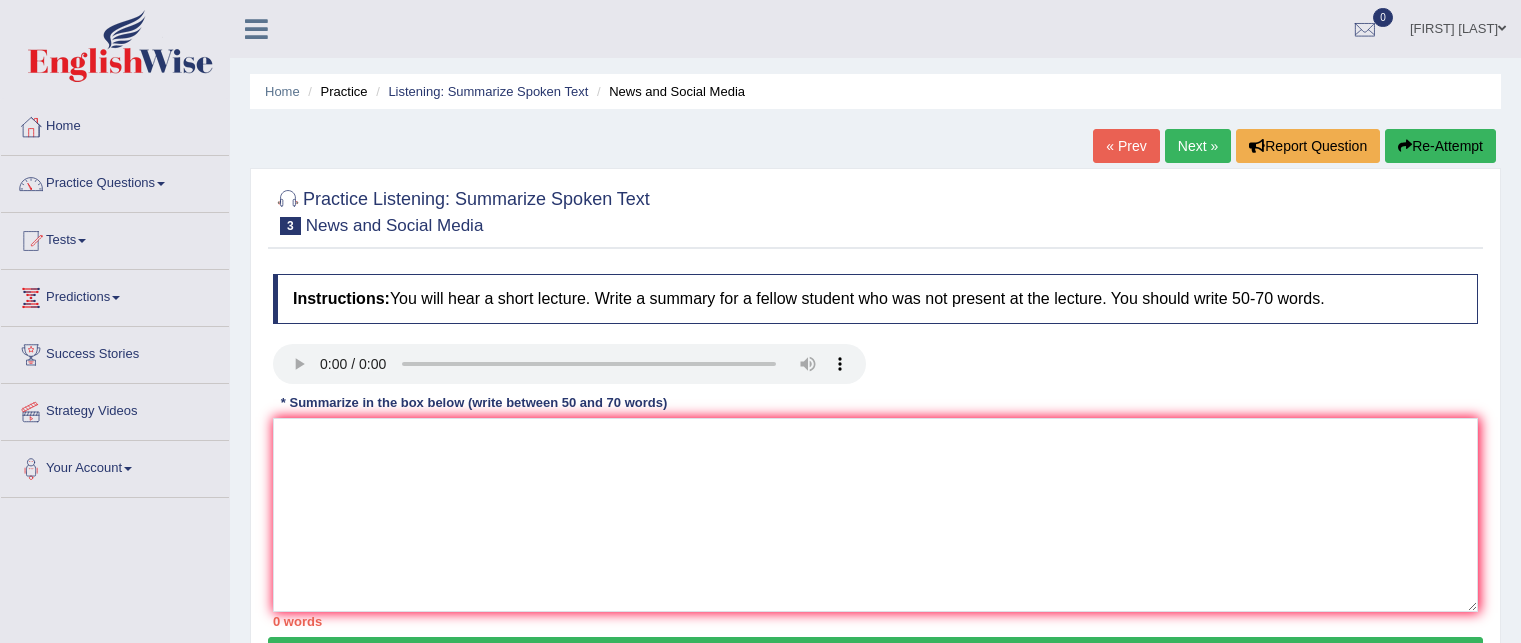 scroll, scrollTop: 0, scrollLeft: 0, axis: both 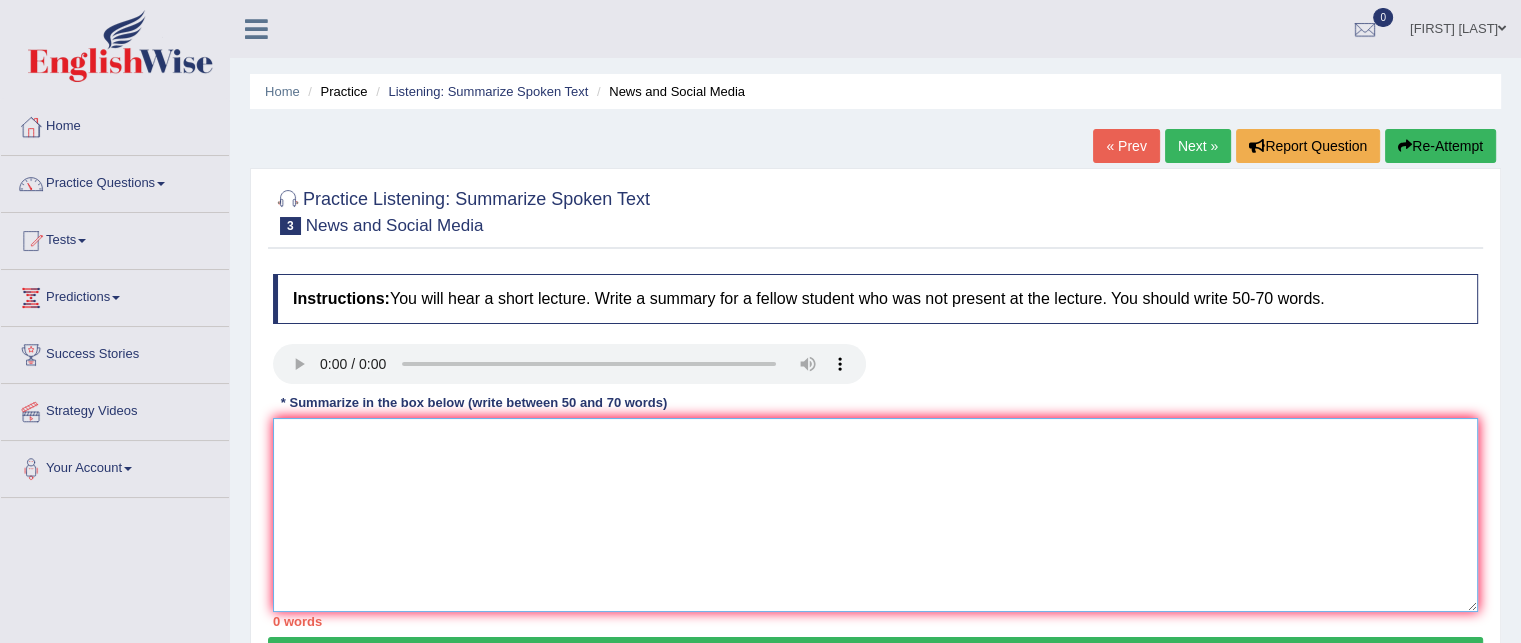 click at bounding box center (875, 515) 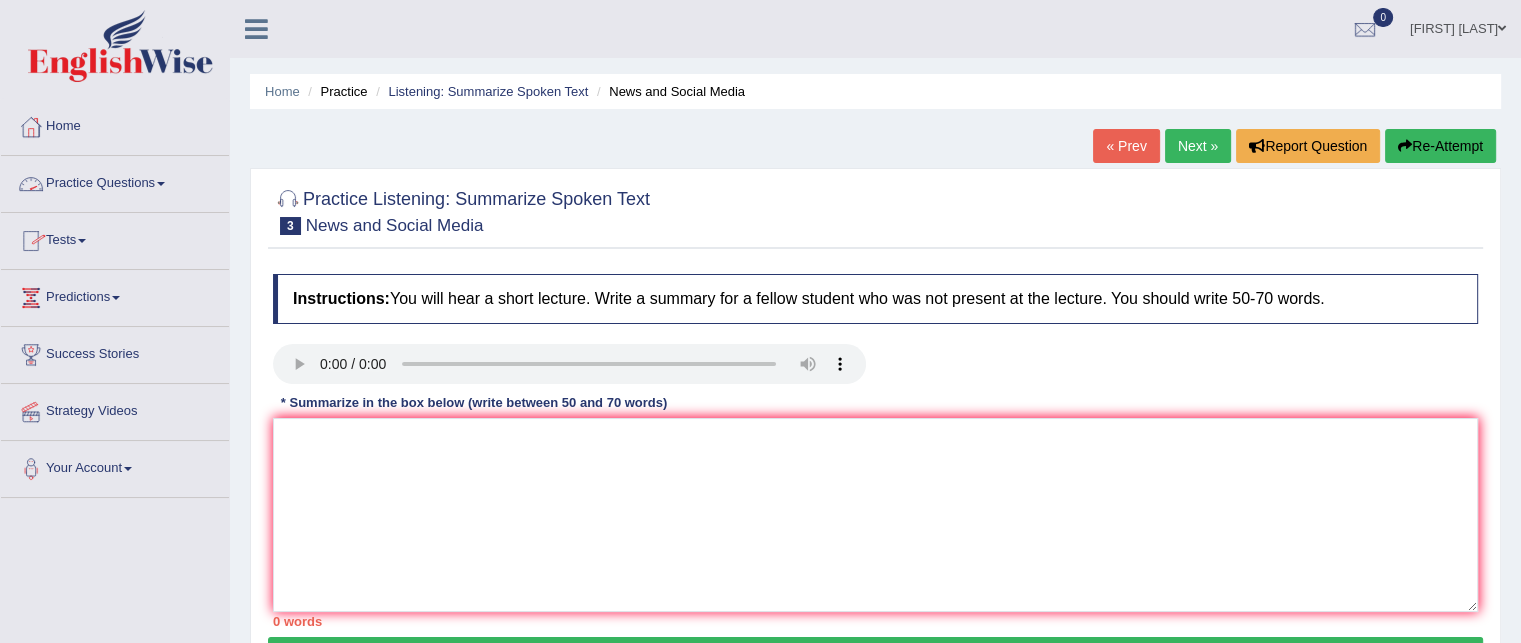 click on "Practice Questions" at bounding box center (115, 181) 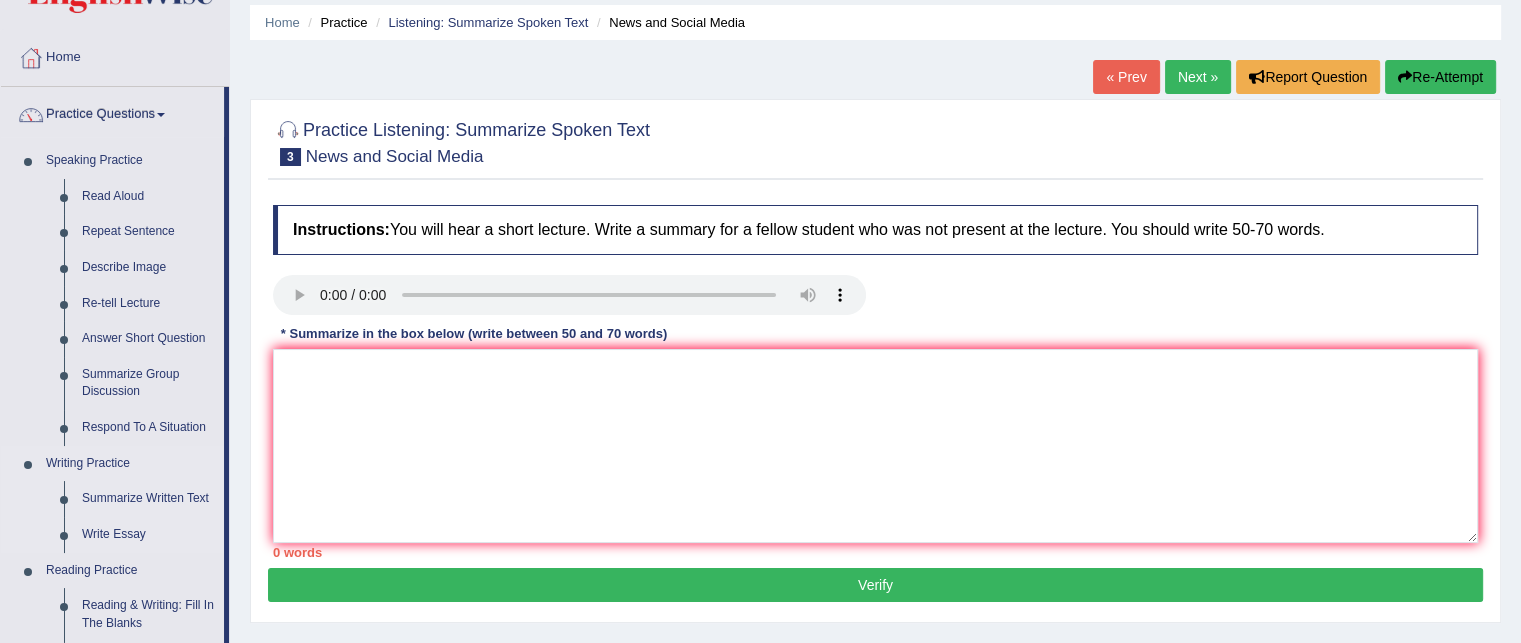 scroll, scrollTop: 48, scrollLeft: 0, axis: vertical 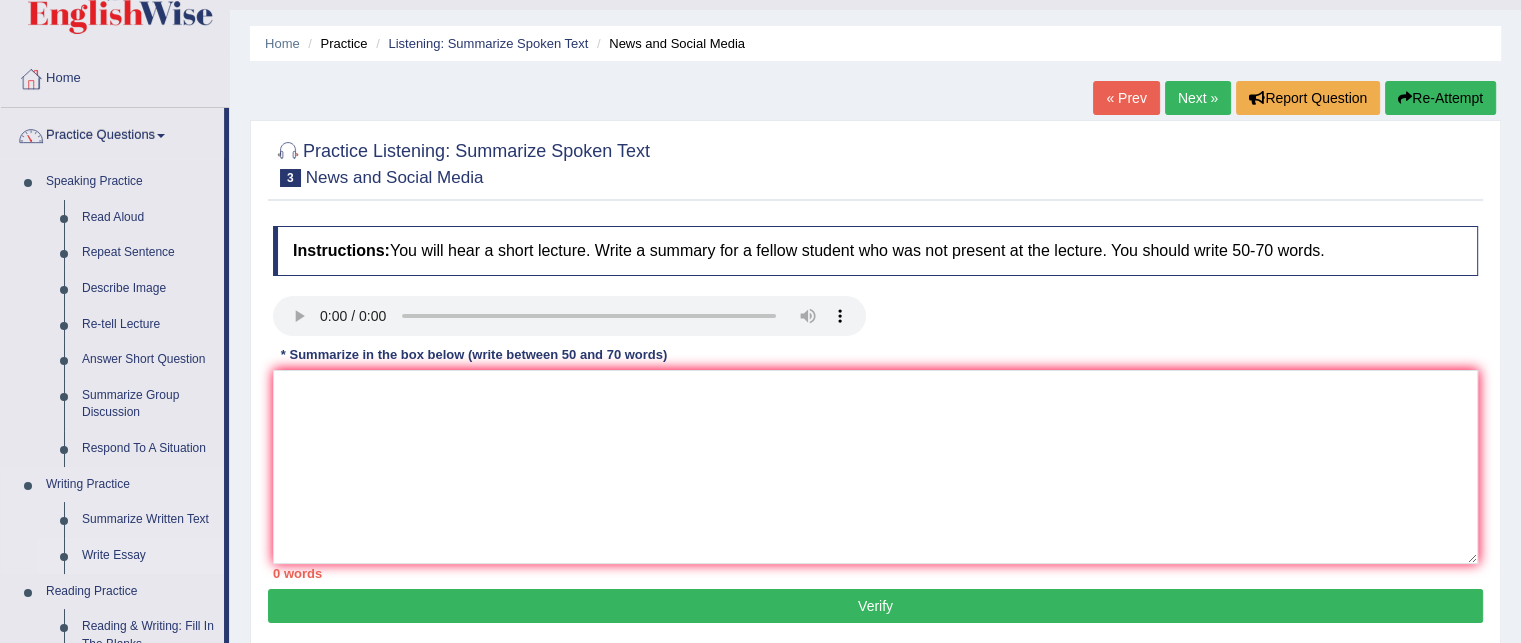 click on "Write Essay" at bounding box center (148, 556) 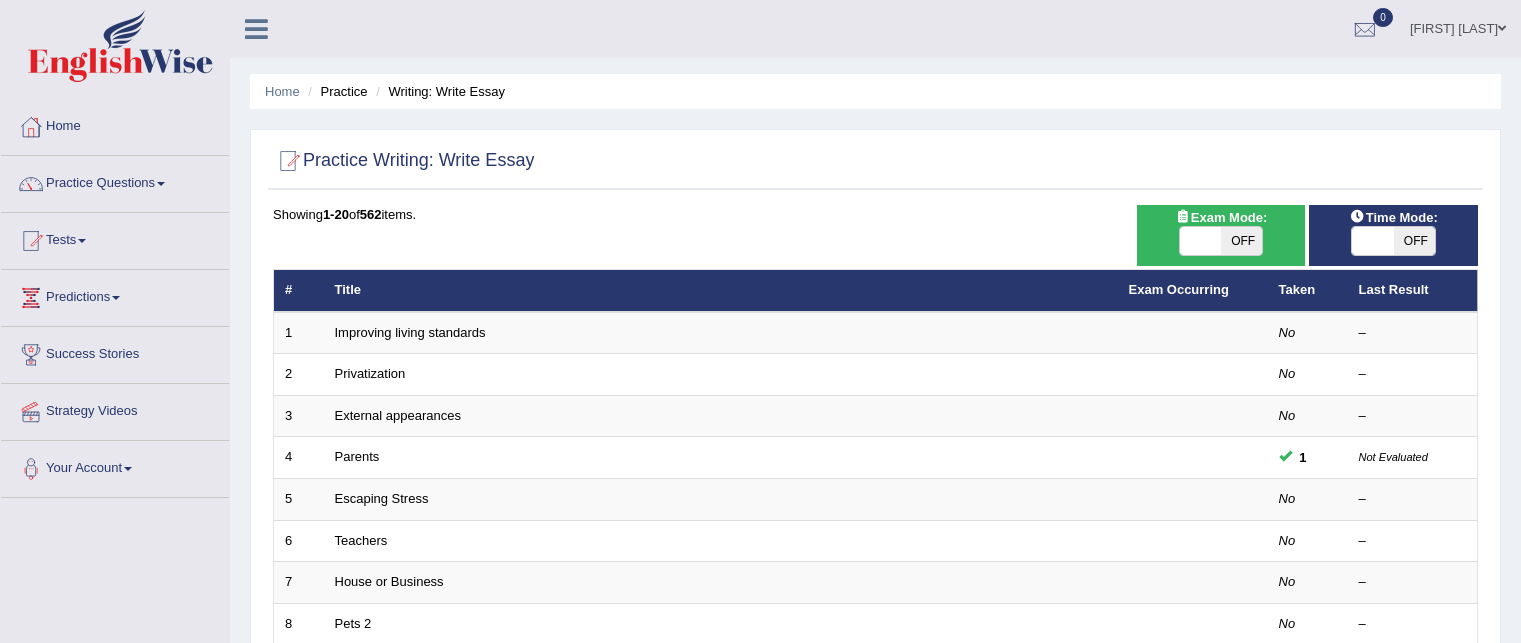 scroll, scrollTop: 0, scrollLeft: 0, axis: both 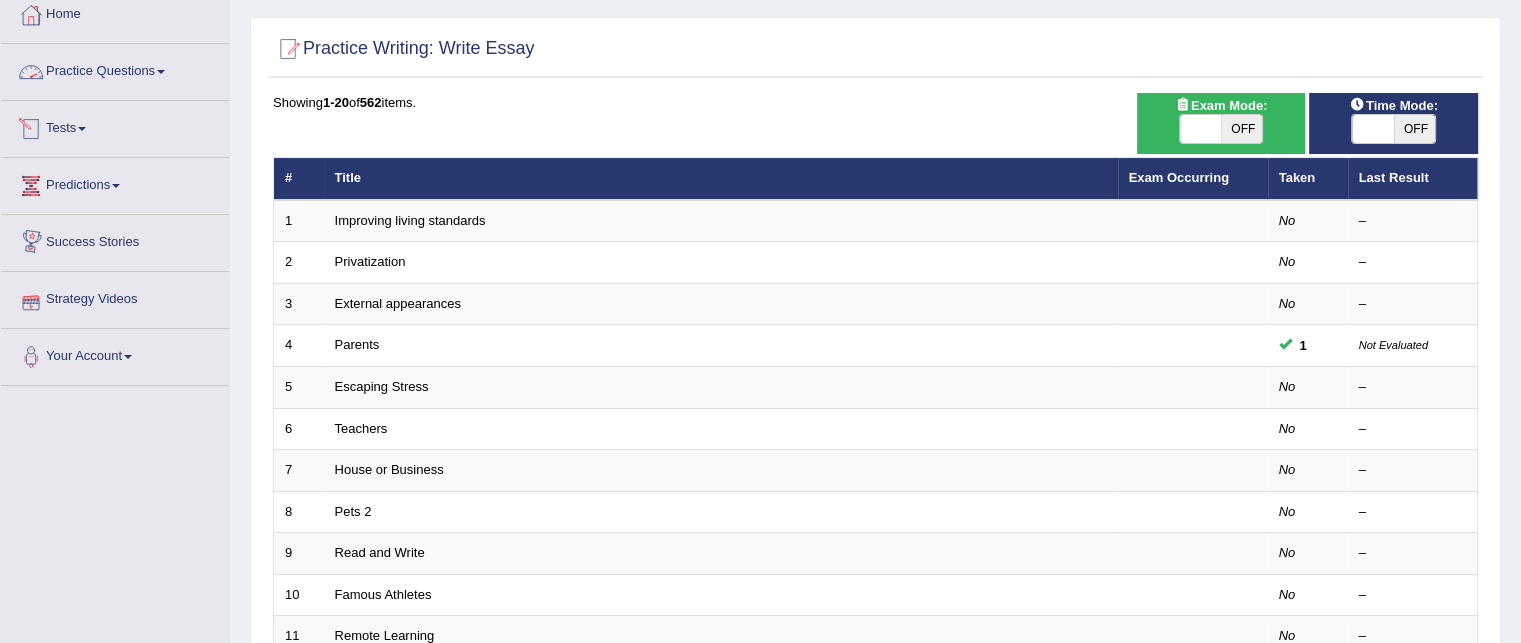 click on "Practice Questions" at bounding box center (115, 69) 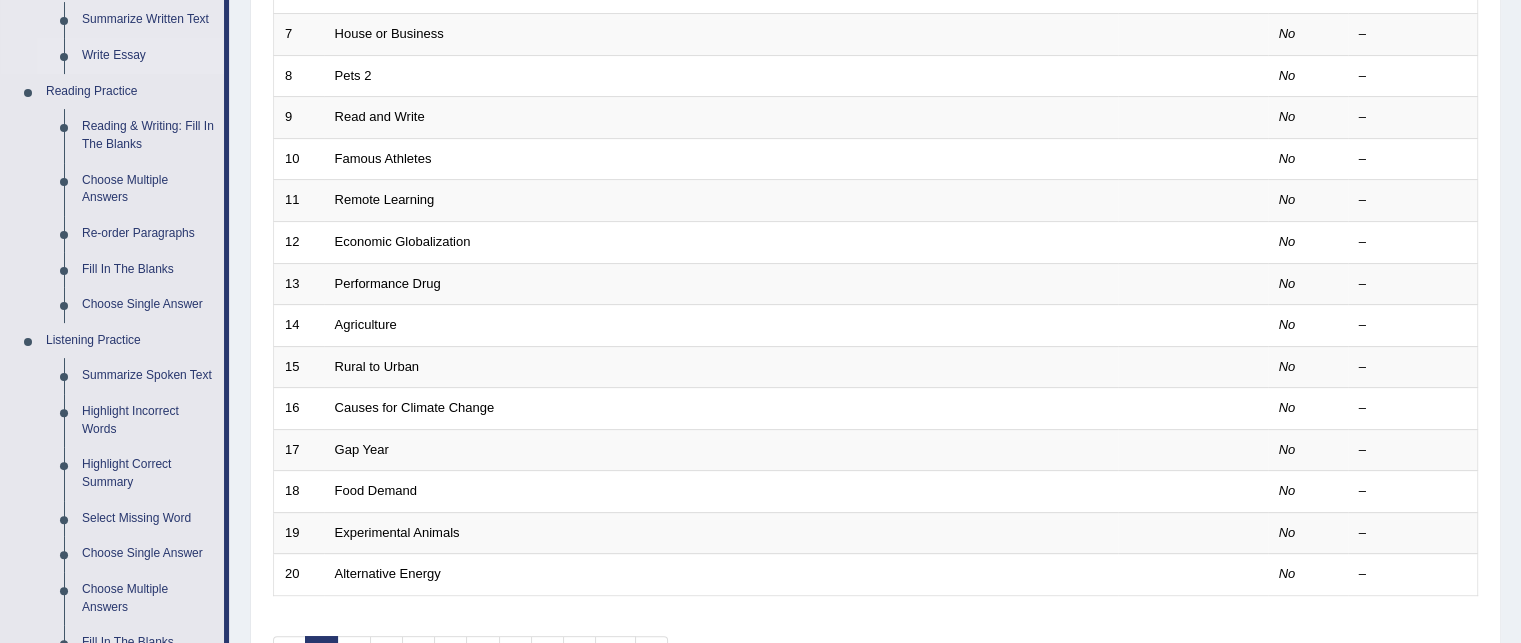 scroll, scrollTop: 551, scrollLeft: 0, axis: vertical 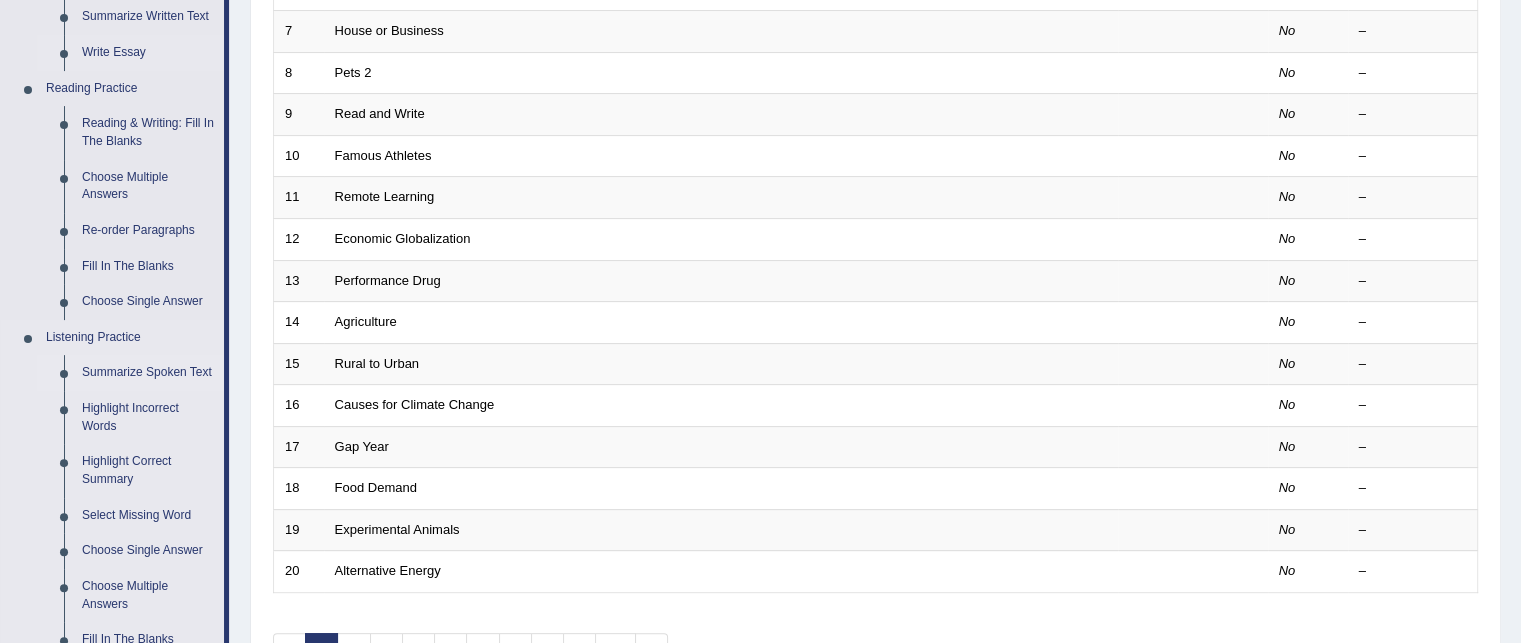 click on "Summarize Spoken Text" at bounding box center [148, 373] 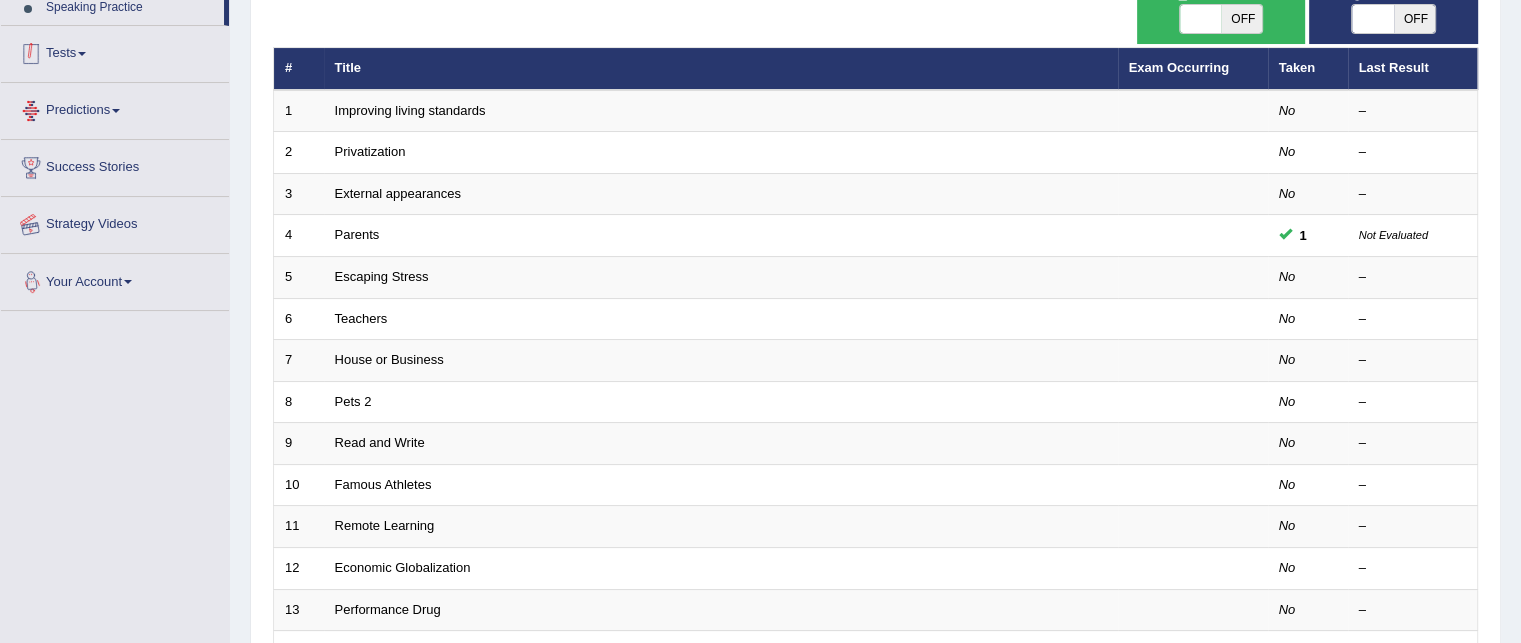 scroll, scrollTop: 270, scrollLeft: 0, axis: vertical 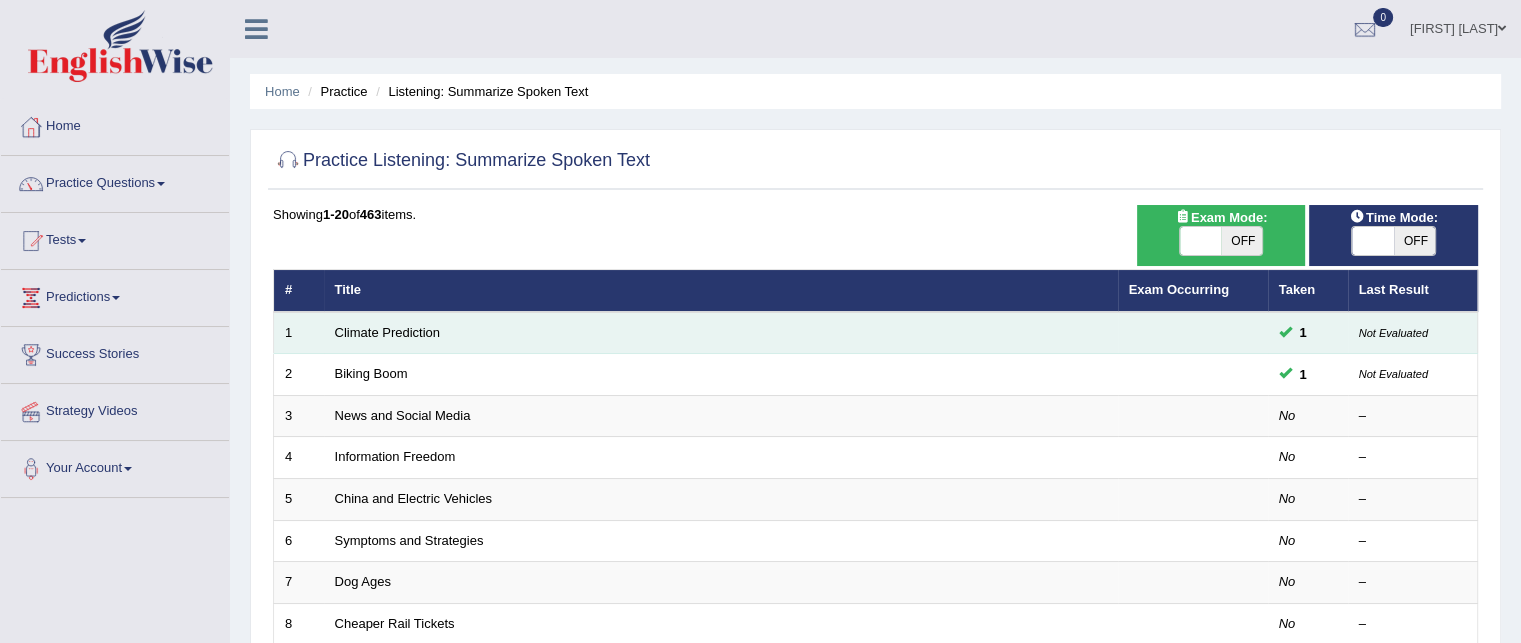 click on "Climate Prediction" at bounding box center (721, 333) 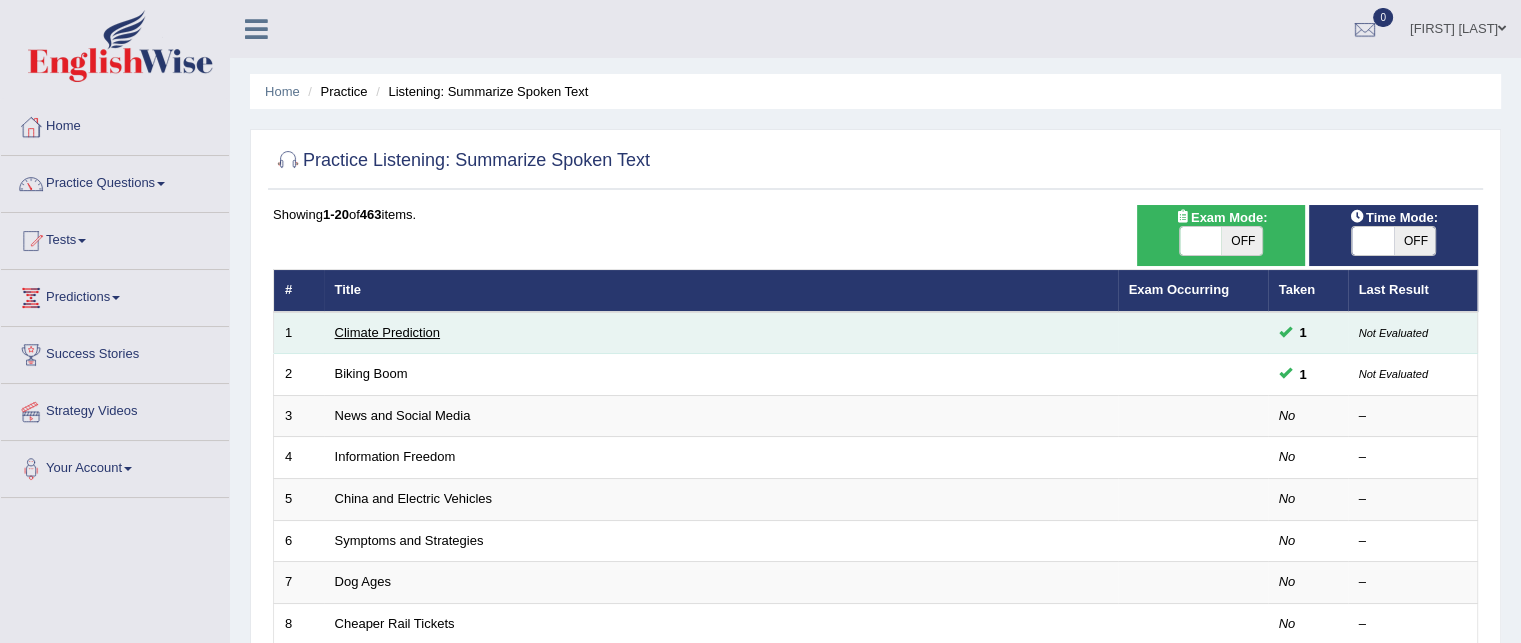 click on "Climate Prediction" at bounding box center [388, 332] 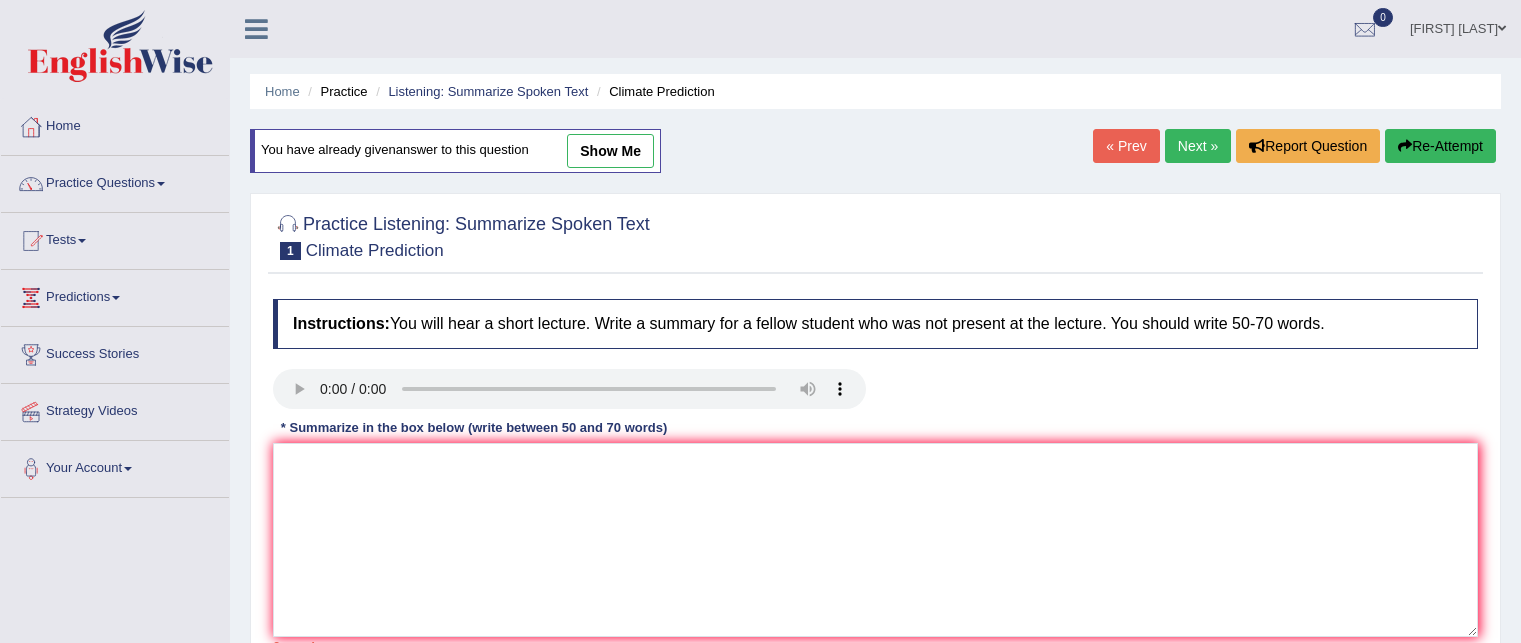 scroll, scrollTop: 0, scrollLeft: 0, axis: both 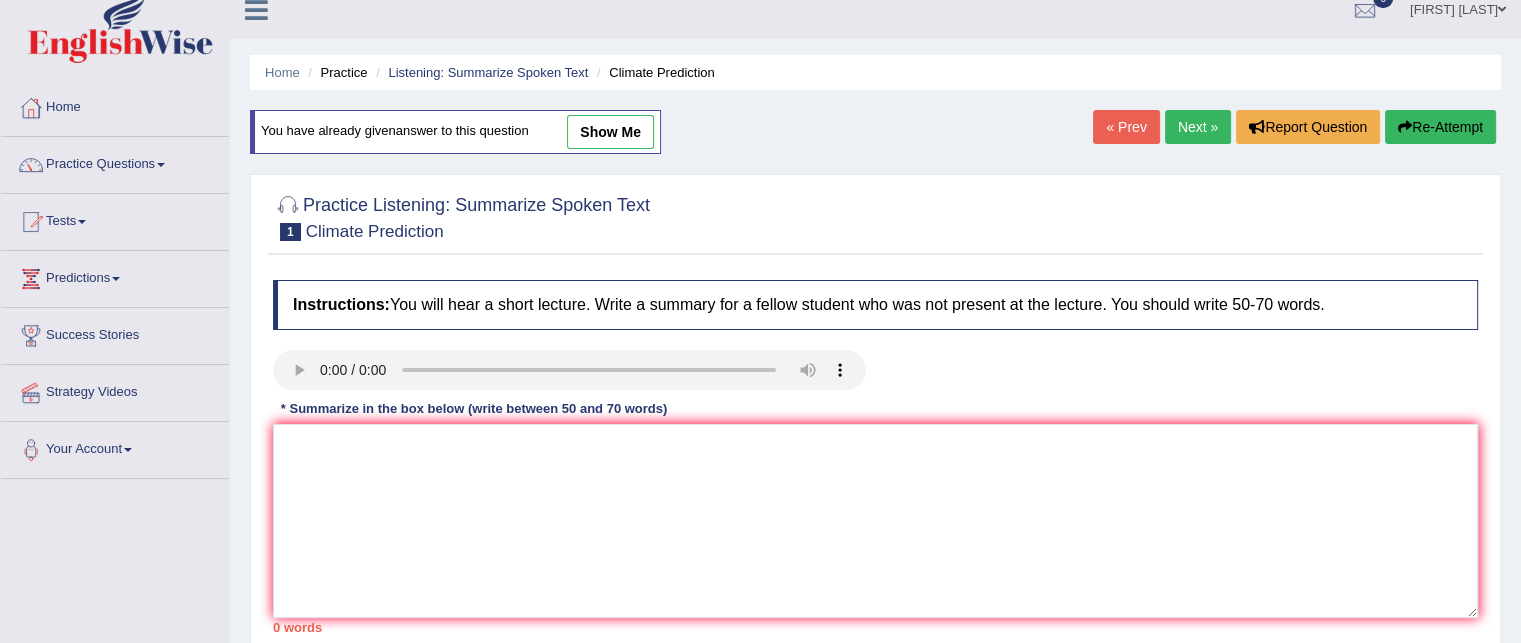 click on "show me" at bounding box center (610, 132) 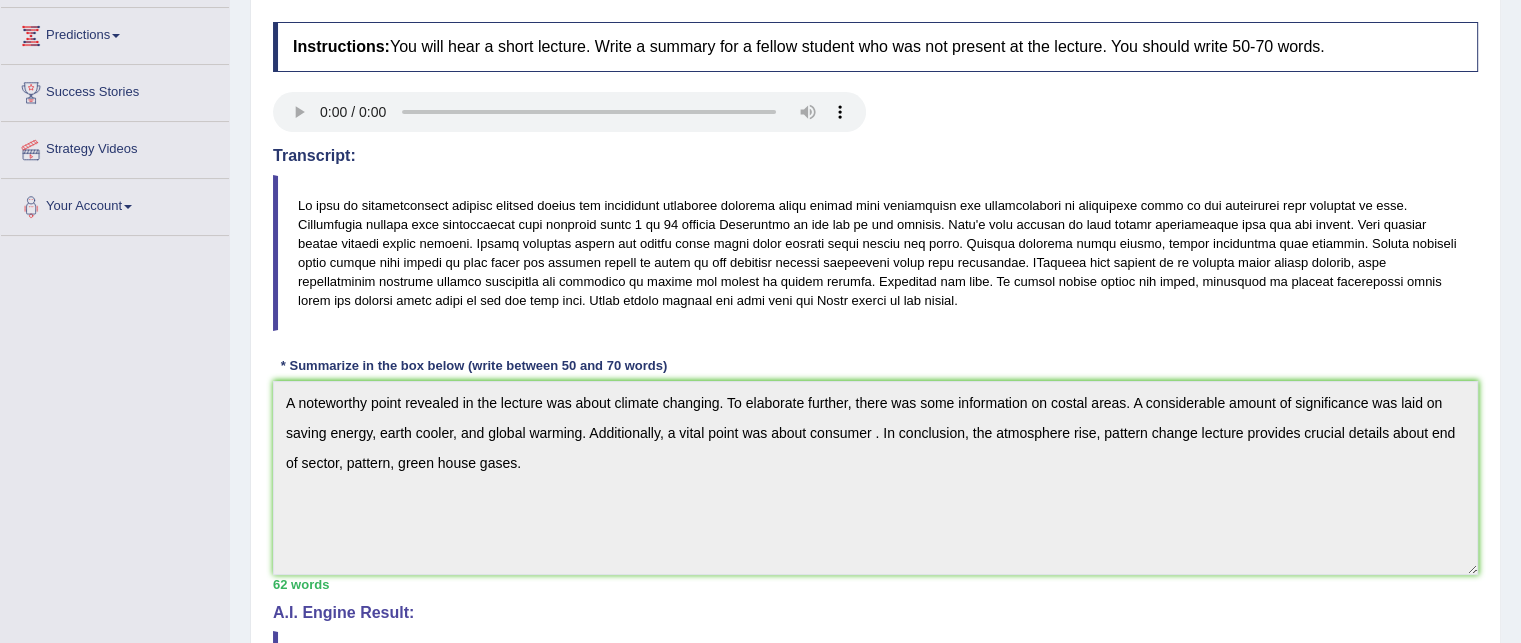 scroll, scrollTop: 0, scrollLeft: 0, axis: both 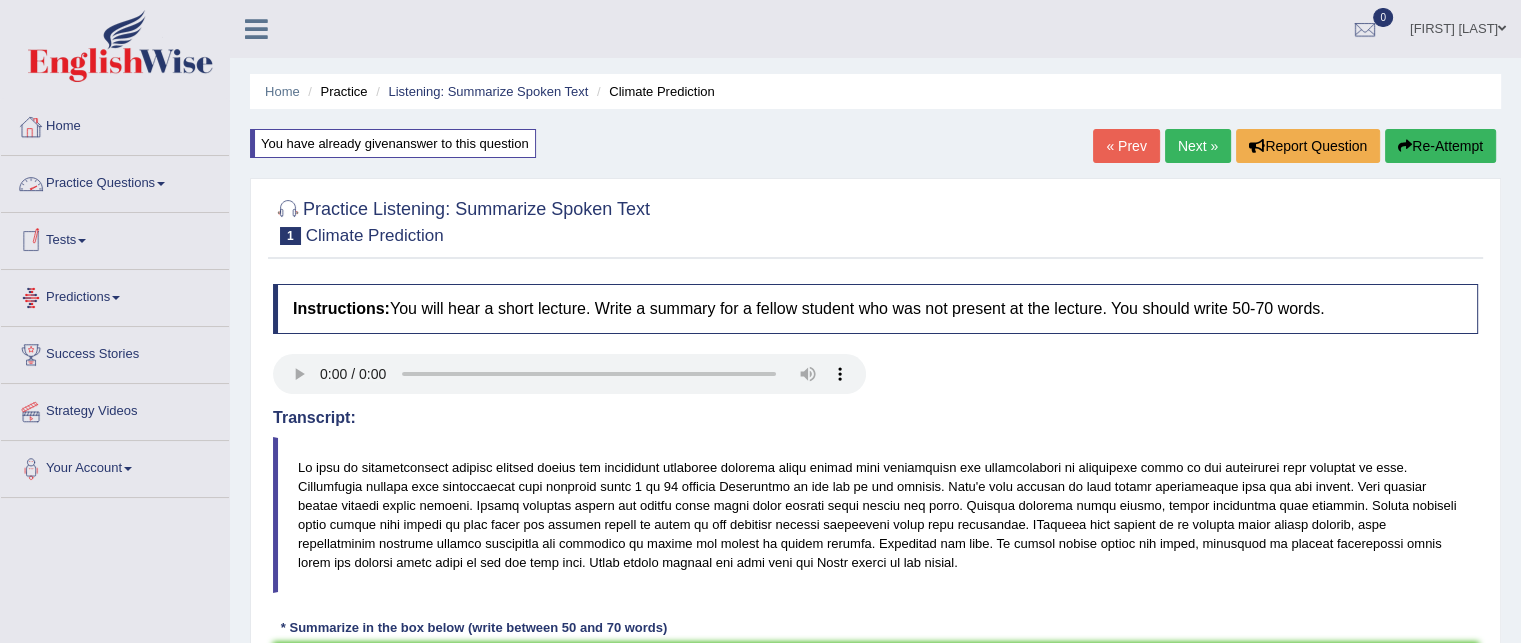 click on "Practice Questions" at bounding box center [115, 181] 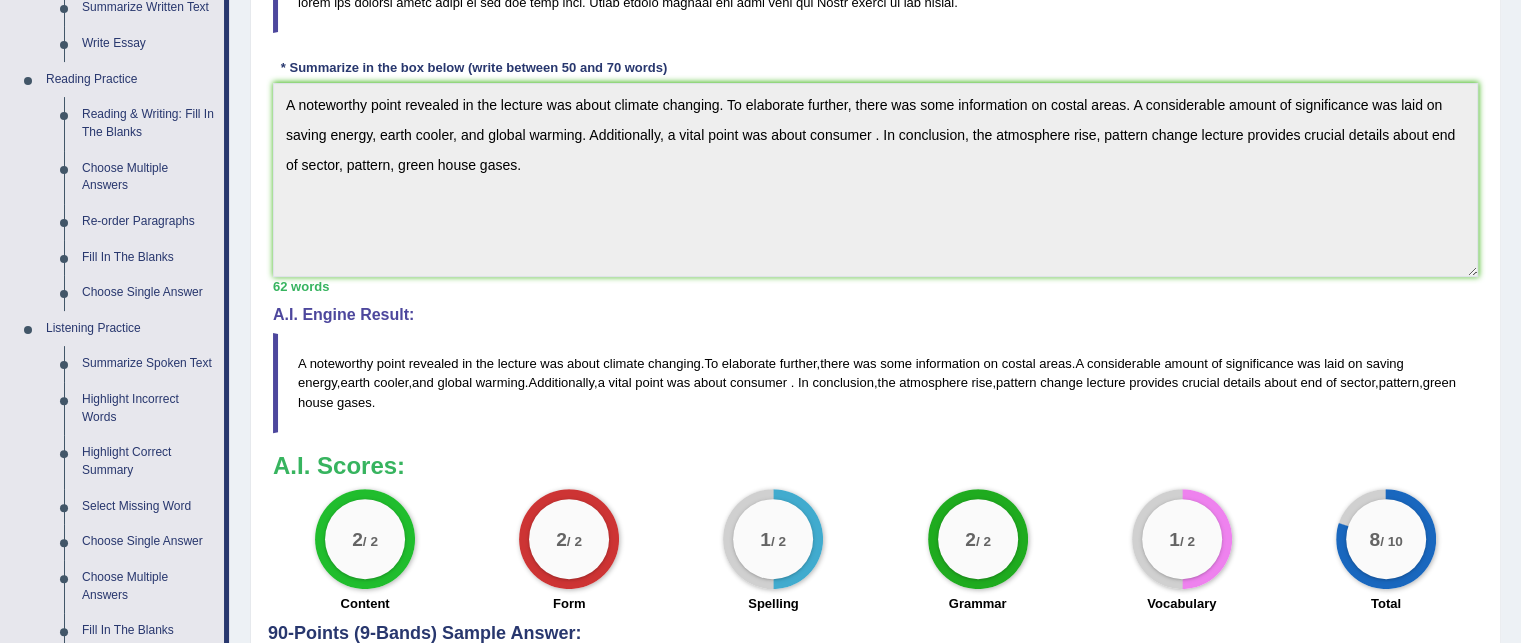 scroll, scrollTop: 560, scrollLeft: 0, axis: vertical 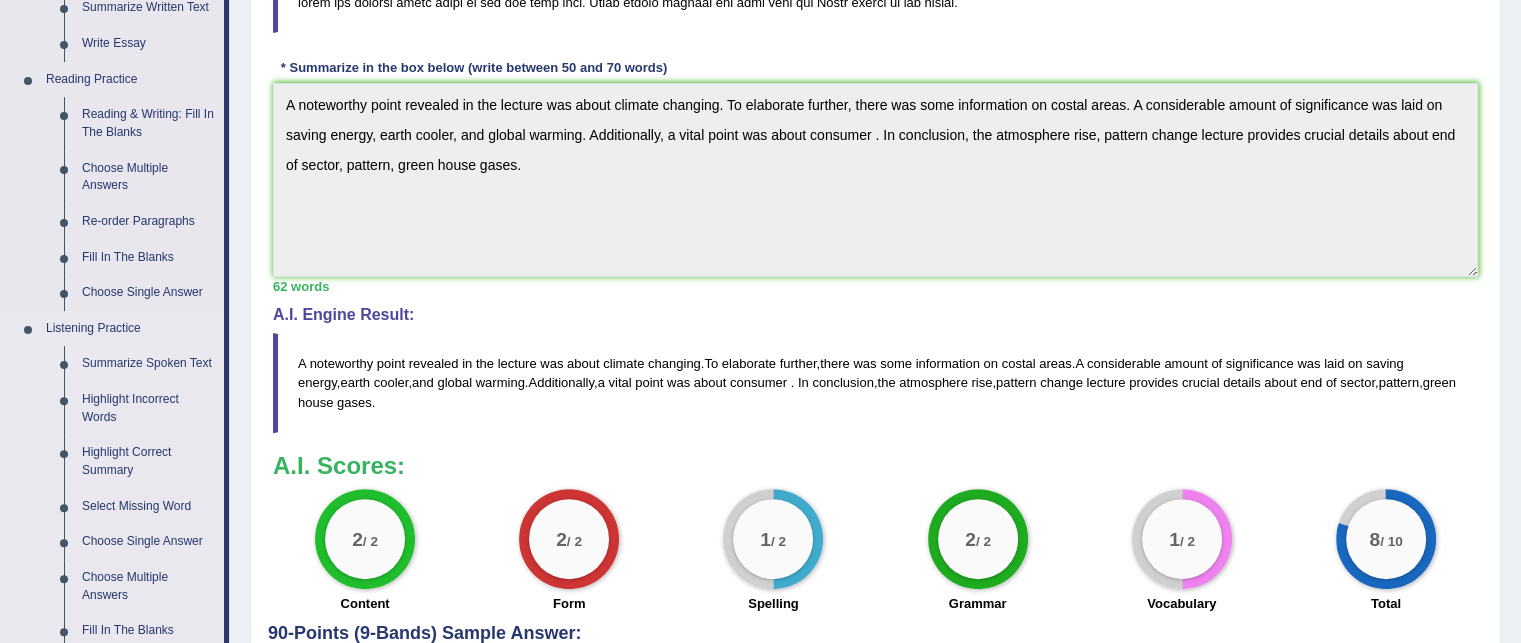 click on "Summarize Spoken Text" at bounding box center (148, 364) 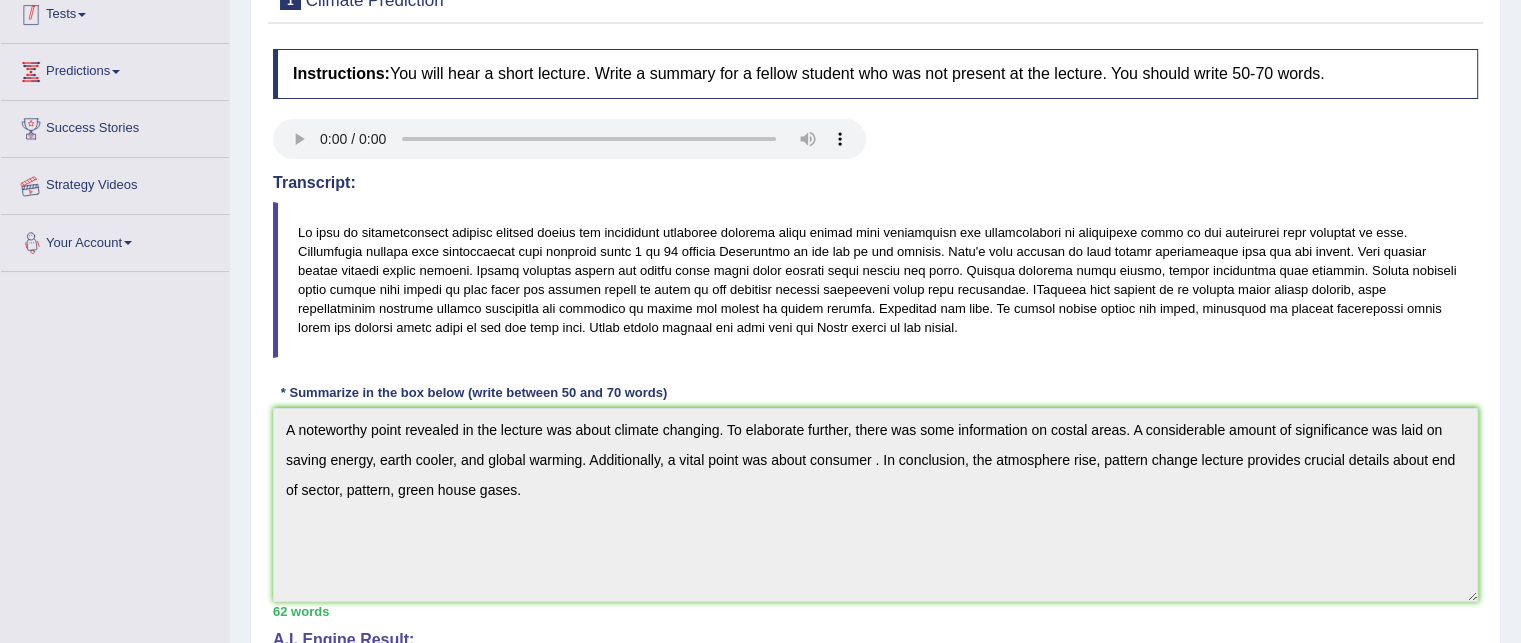 scroll, scrollTop: 283, scrollLeft: 0, axis: vertical 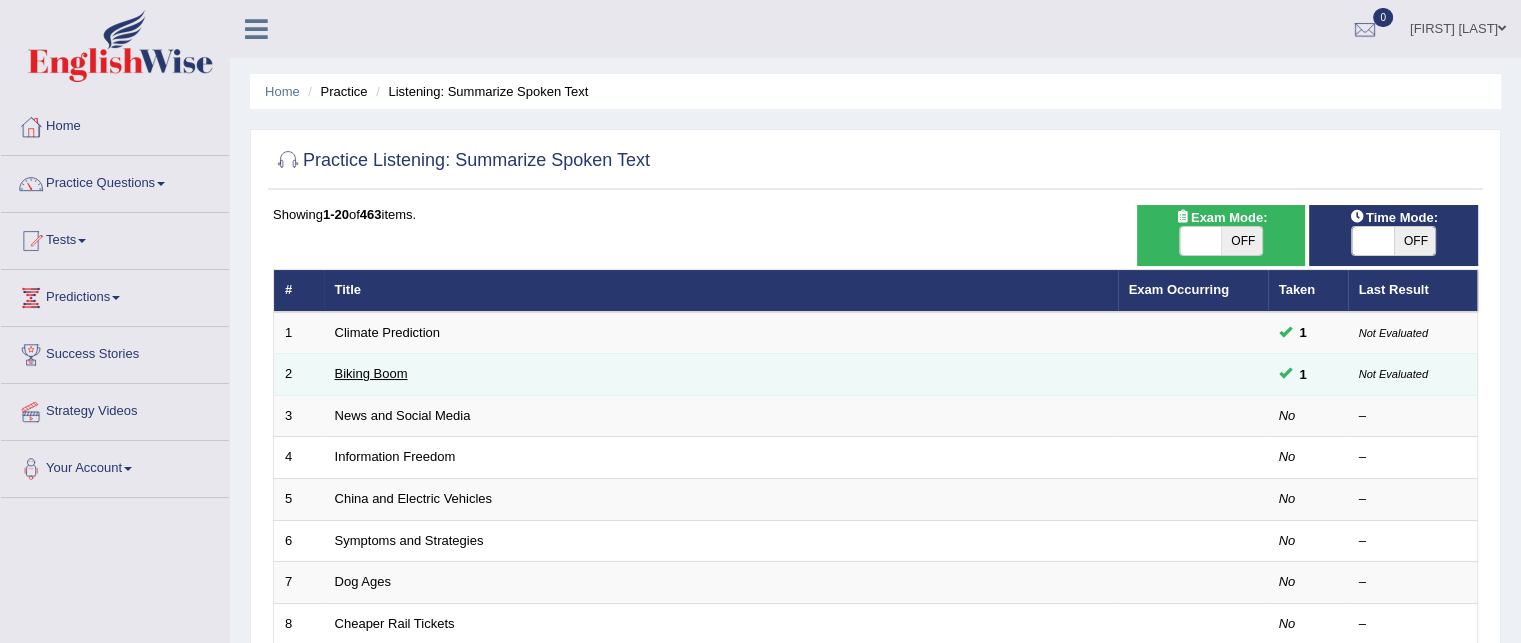 click on "Biking Boom" at bounding box center [371, 373] 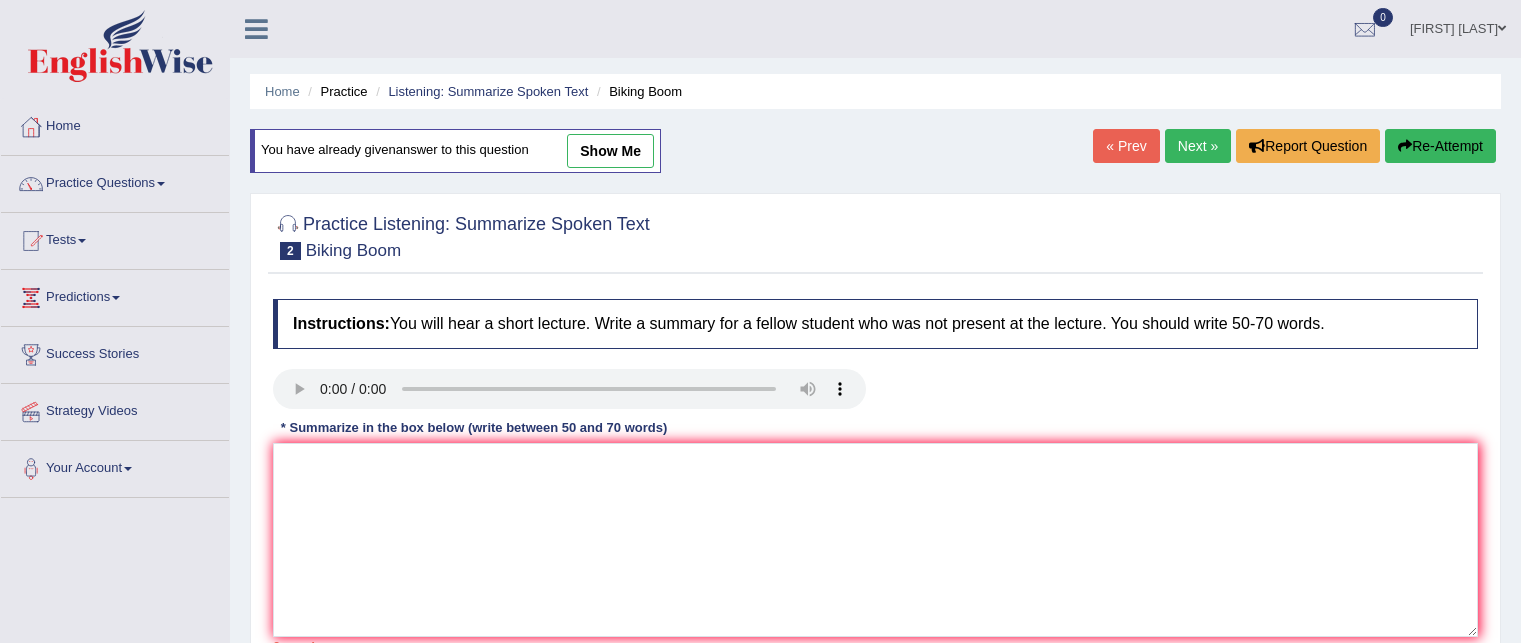 scroll, scrollTop: 0, scrollLeft: 0, axis: both 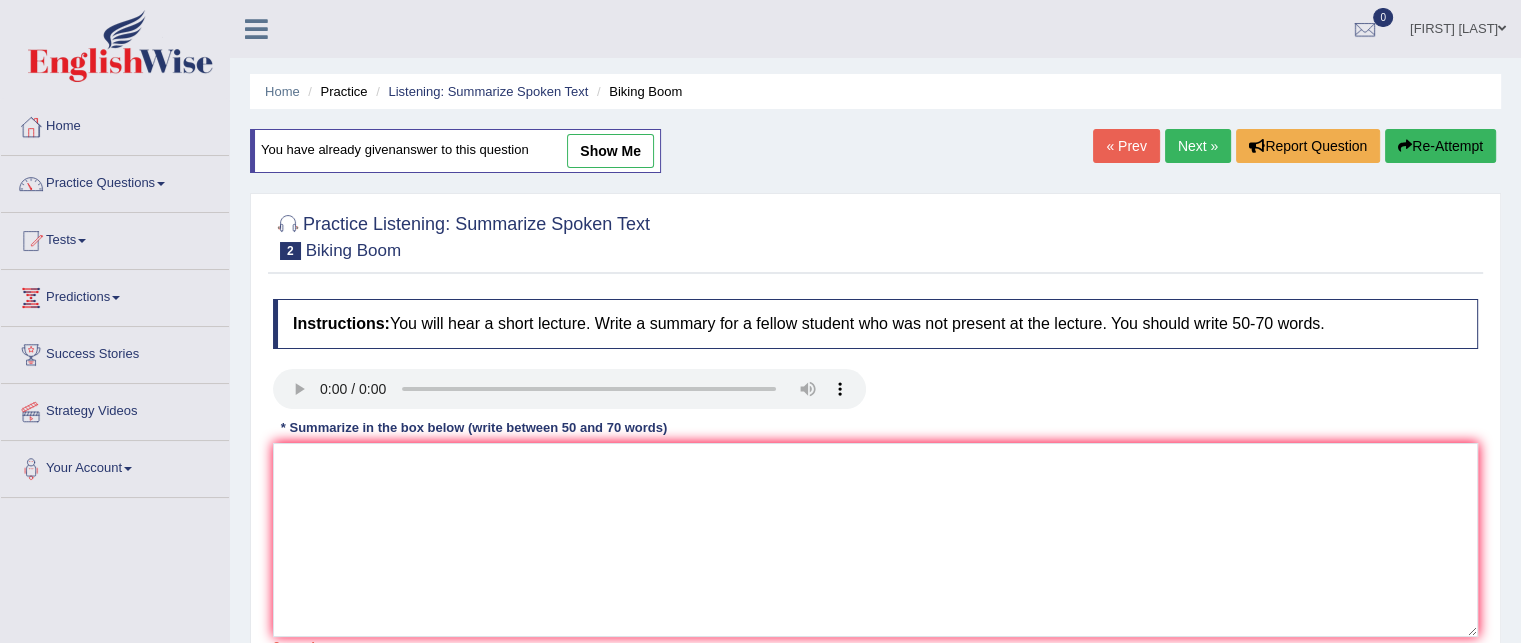 click on "show me" at bounding box center (610, 151) 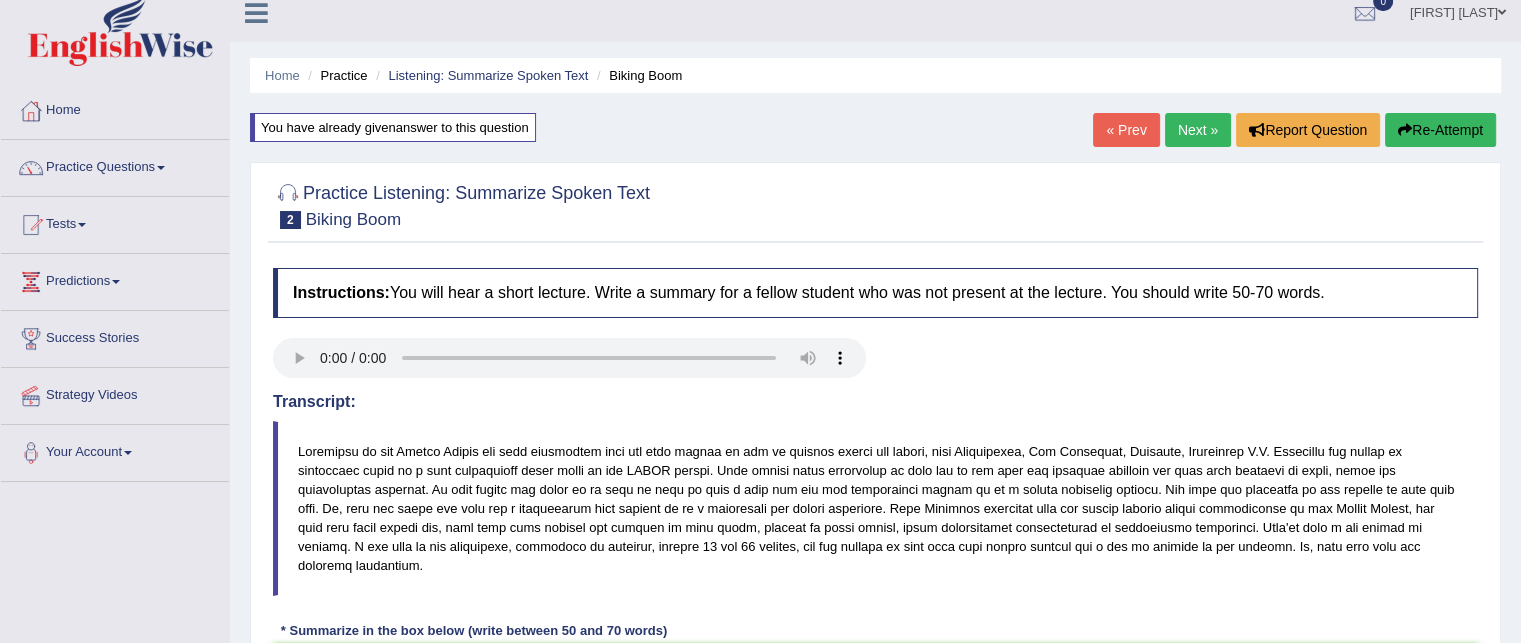 scroll, scrollTop: 0, scrollLeft: 0, axis: both 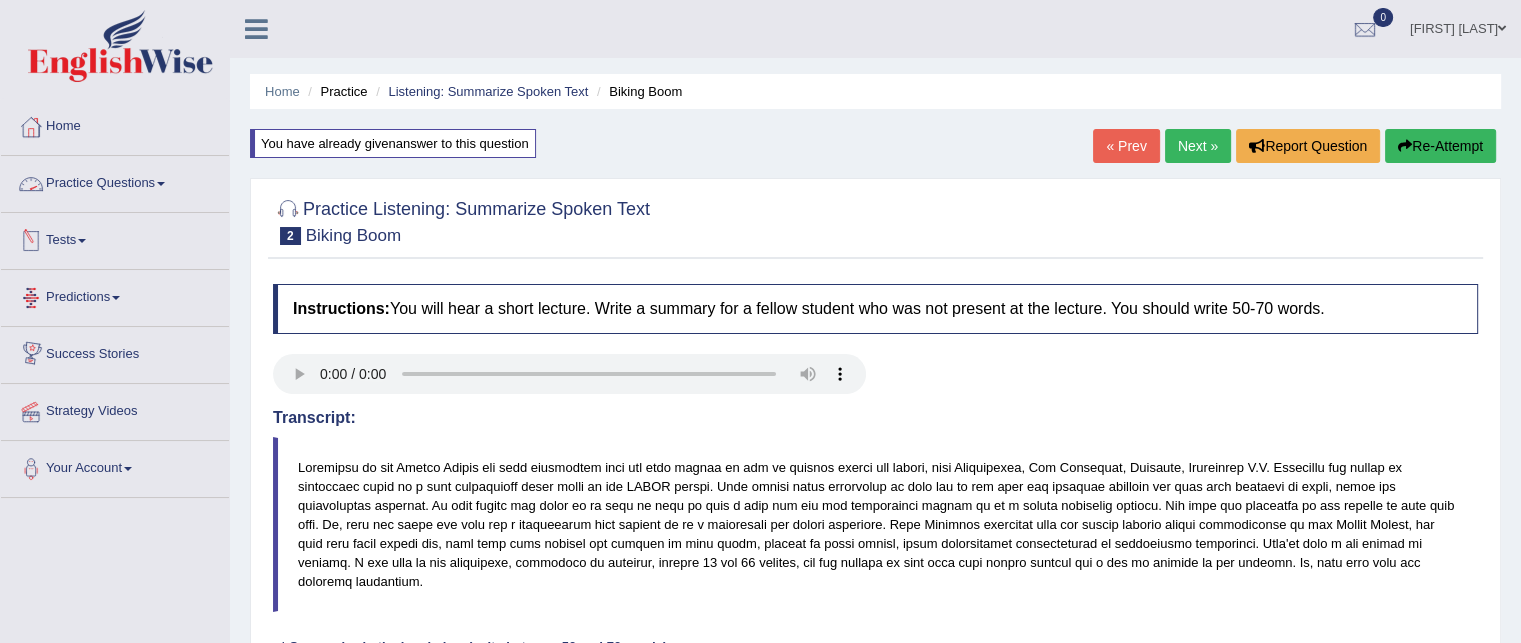 click on "Practice Questions" at bounding box center [115, 181] 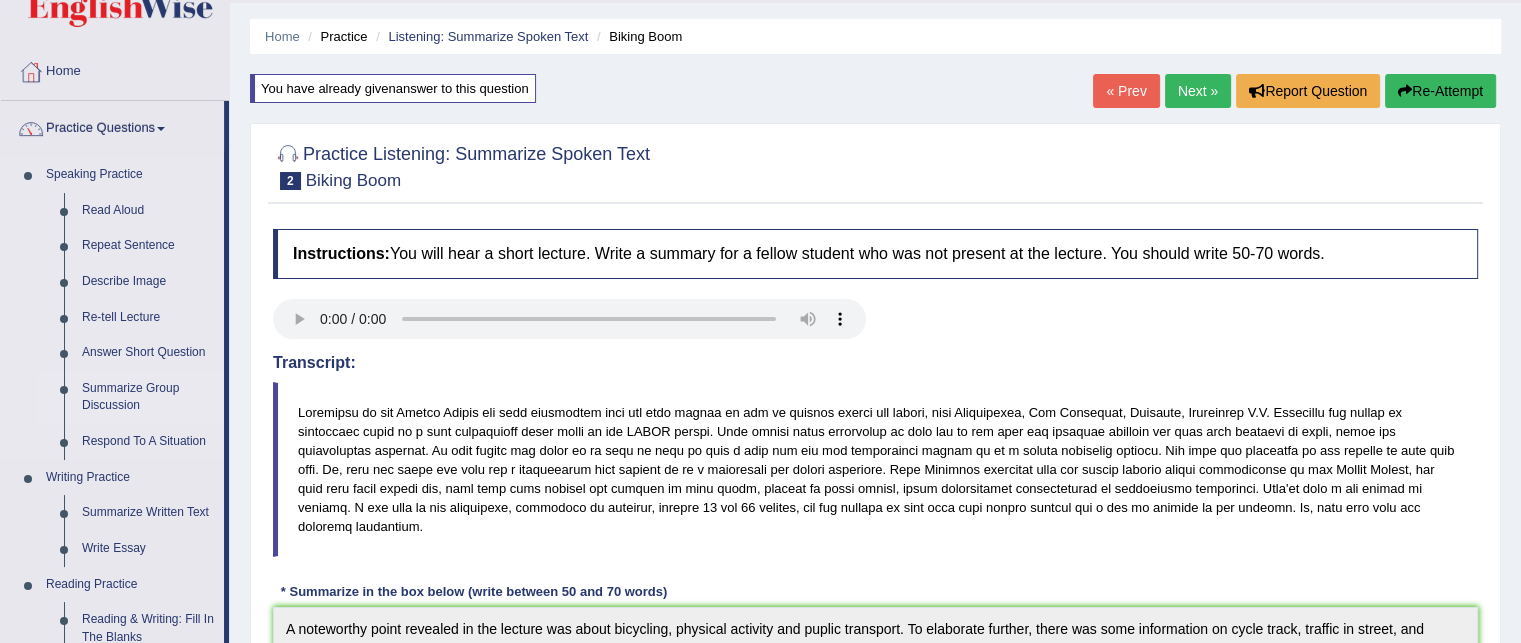 scroll, scrollTop: 0, scrollLeft: 0, axis: both 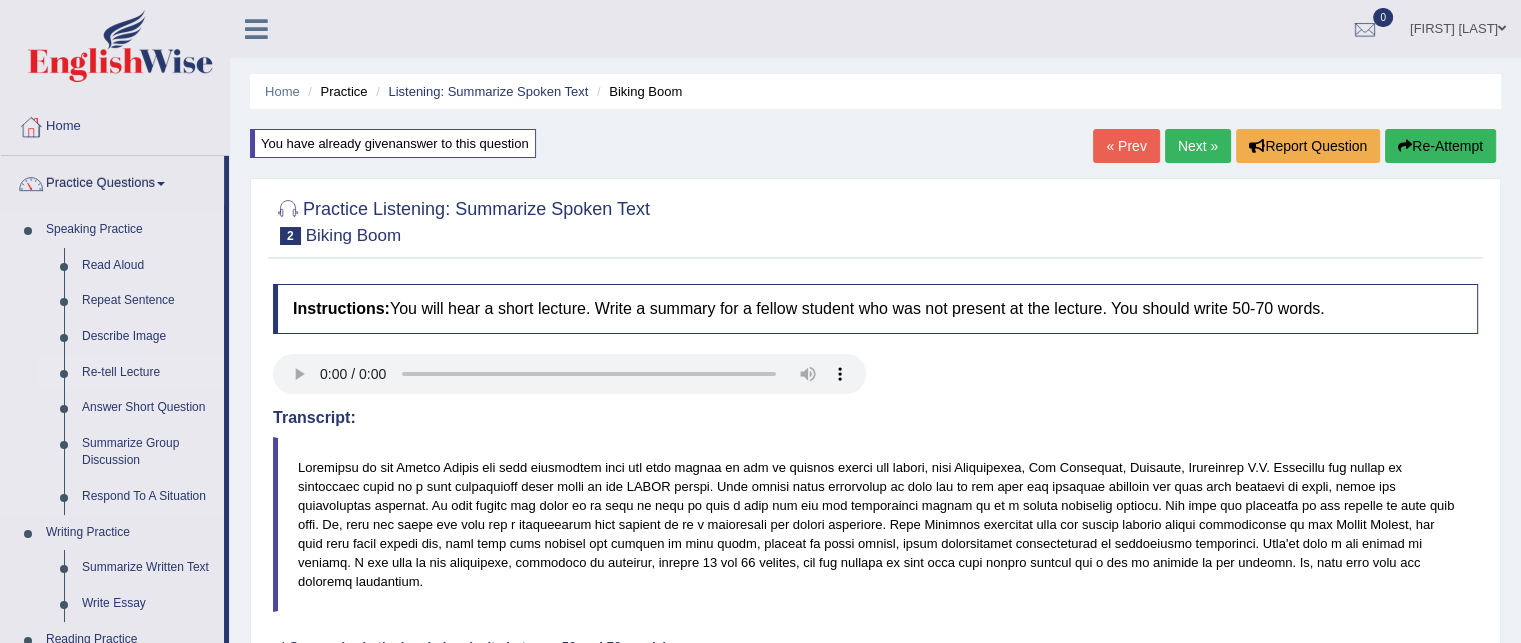 click on "Re-tell Lecture" at bounding box center [148, 373] 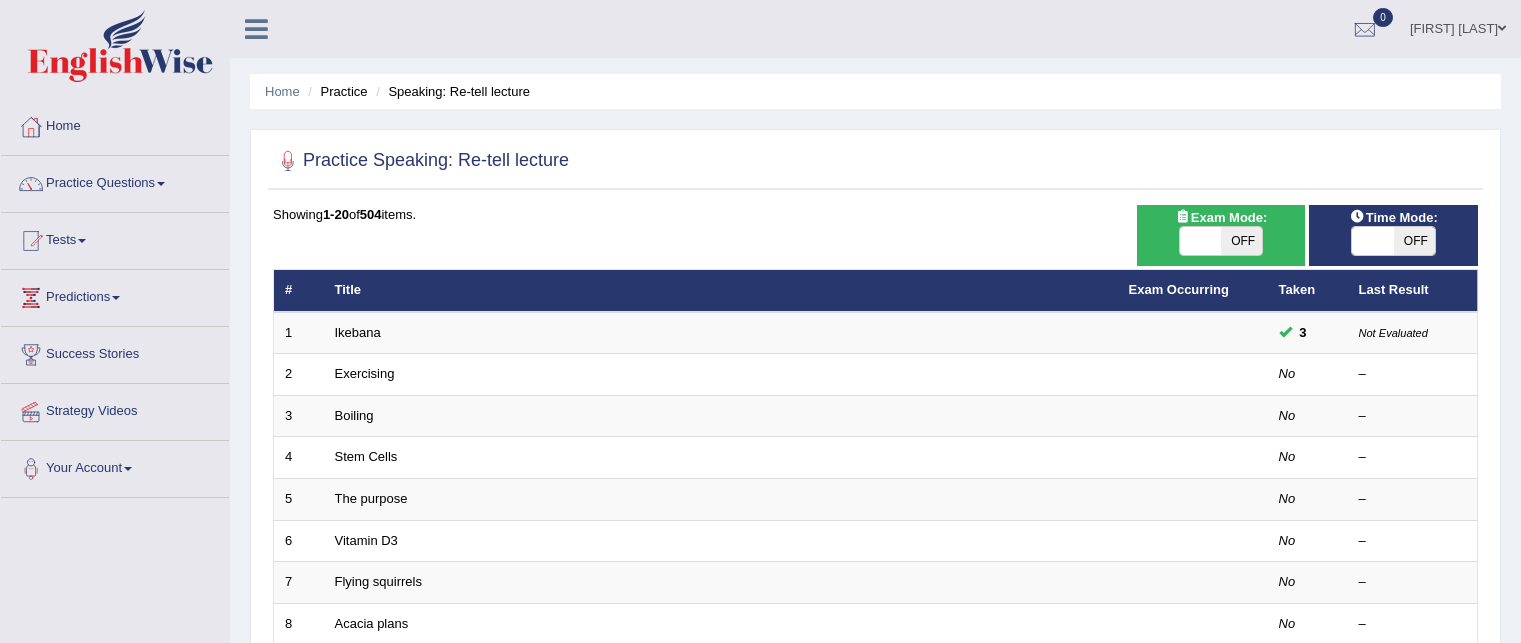 scroll, scrollTop: 0, scrollLeft: 0, axis: both 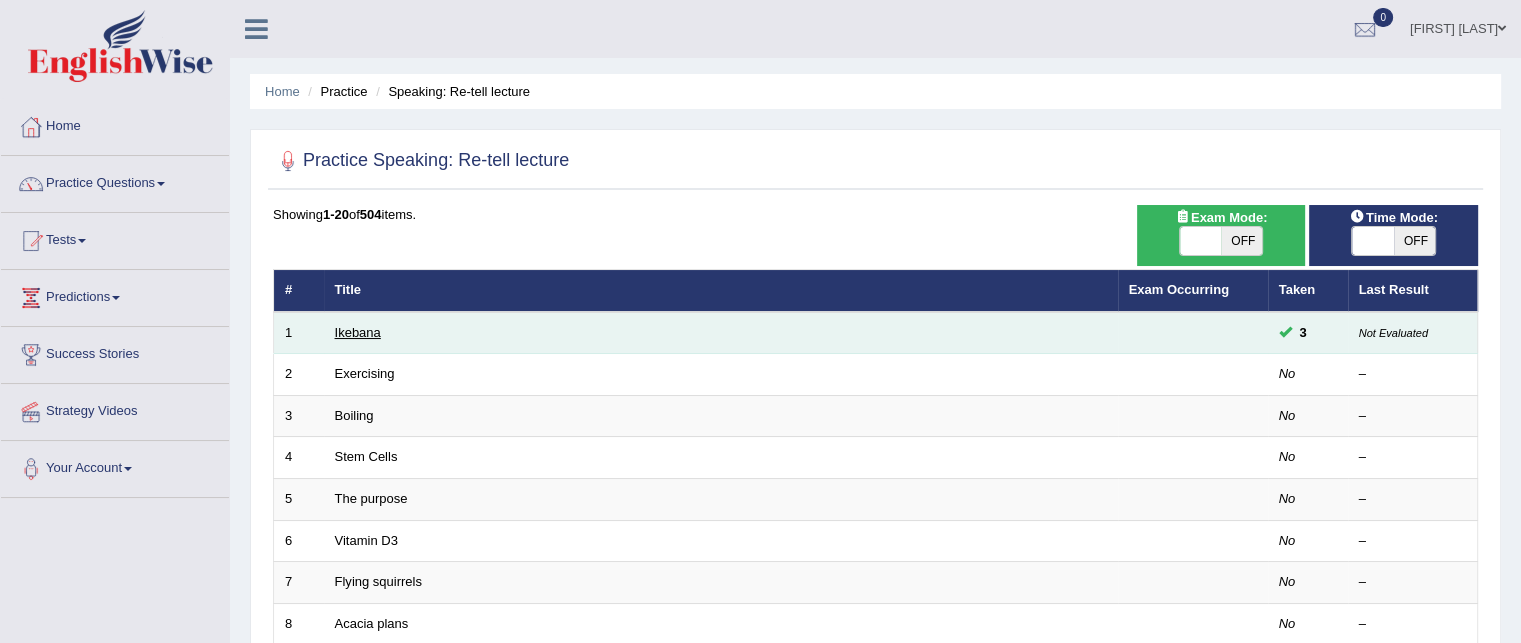 click on "Ikebana" at bounding box center (358, 332) 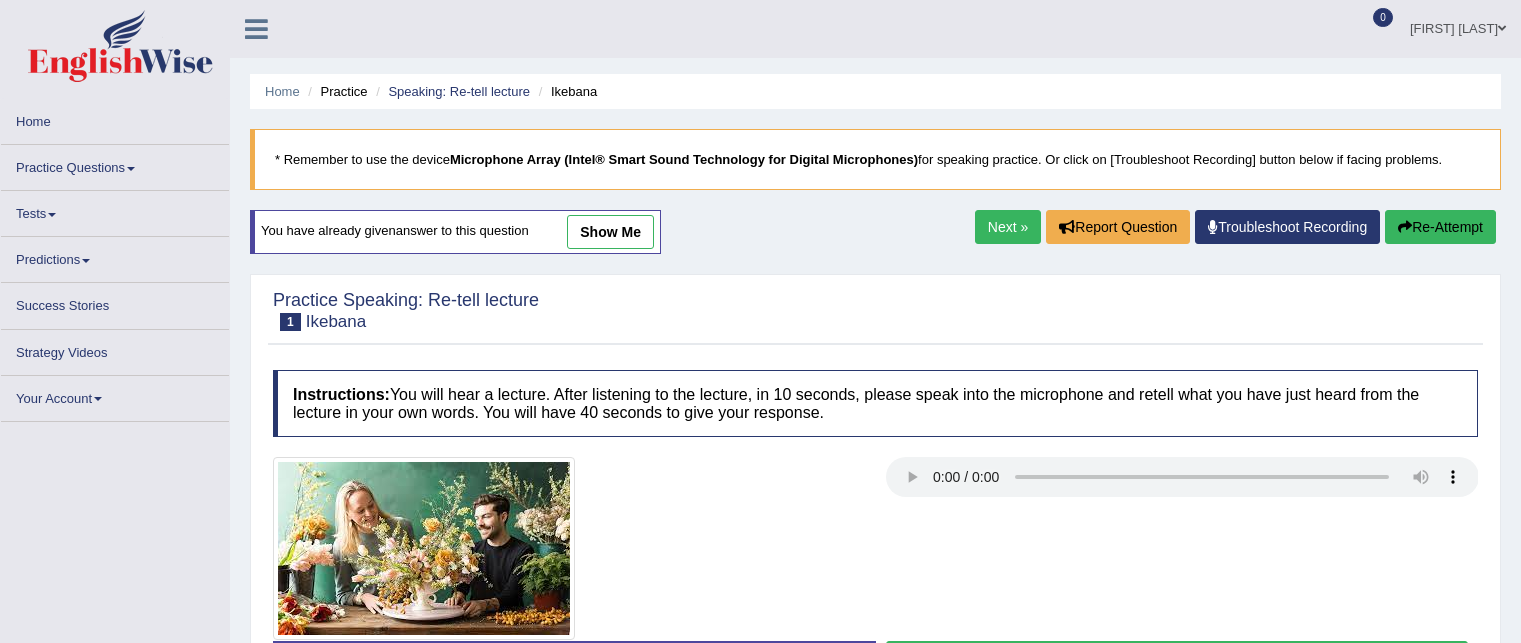 scroll, scrollTop: 0, scrollLeft: 0, axis: both 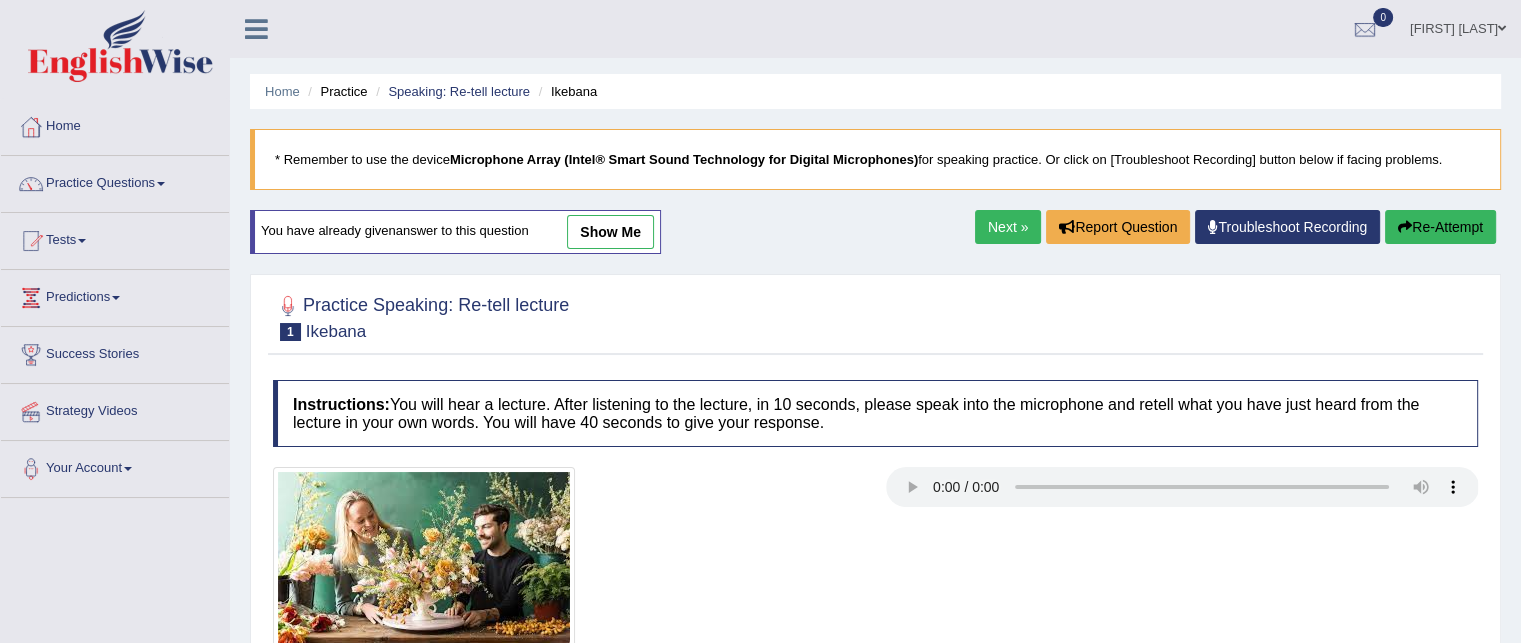 click on "show me" at bounding box center (610, 232) 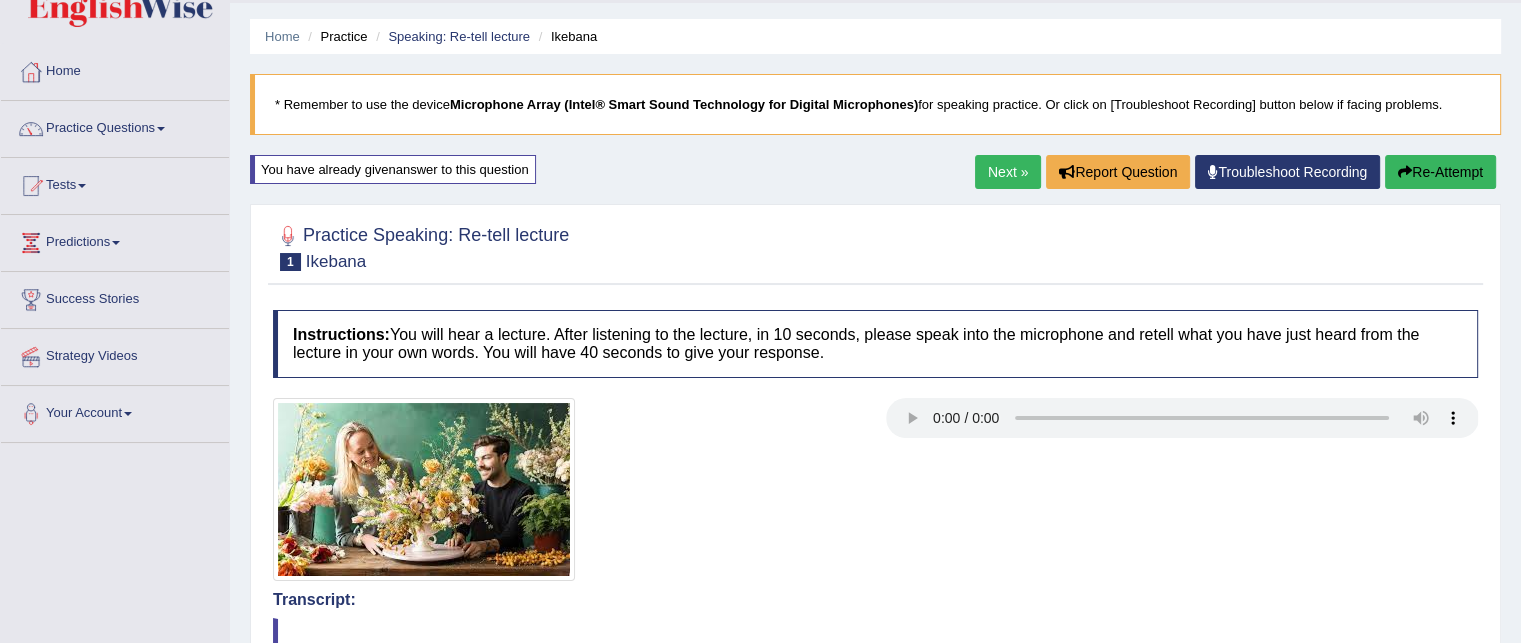 scroll, scrollTop: 52, scrollLeft: 0, axis: vertical 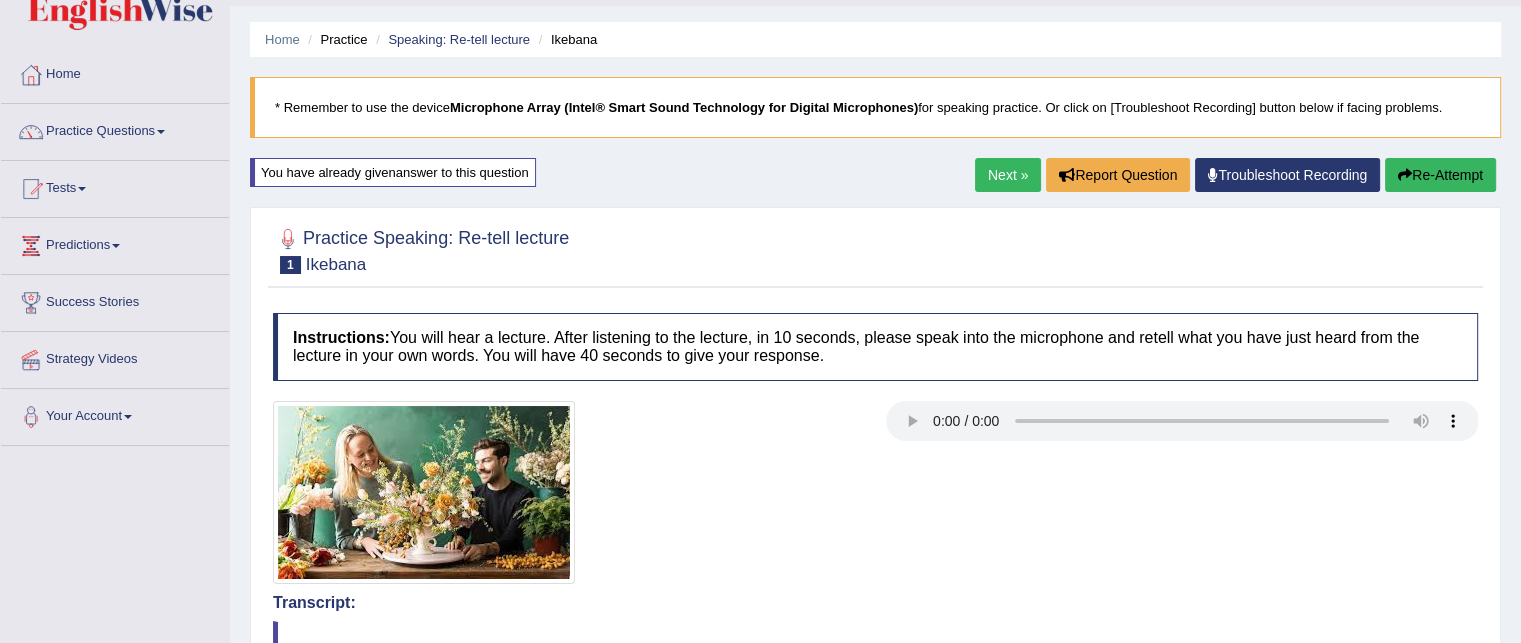click on "Next »" at bounding box center (1008, 175) 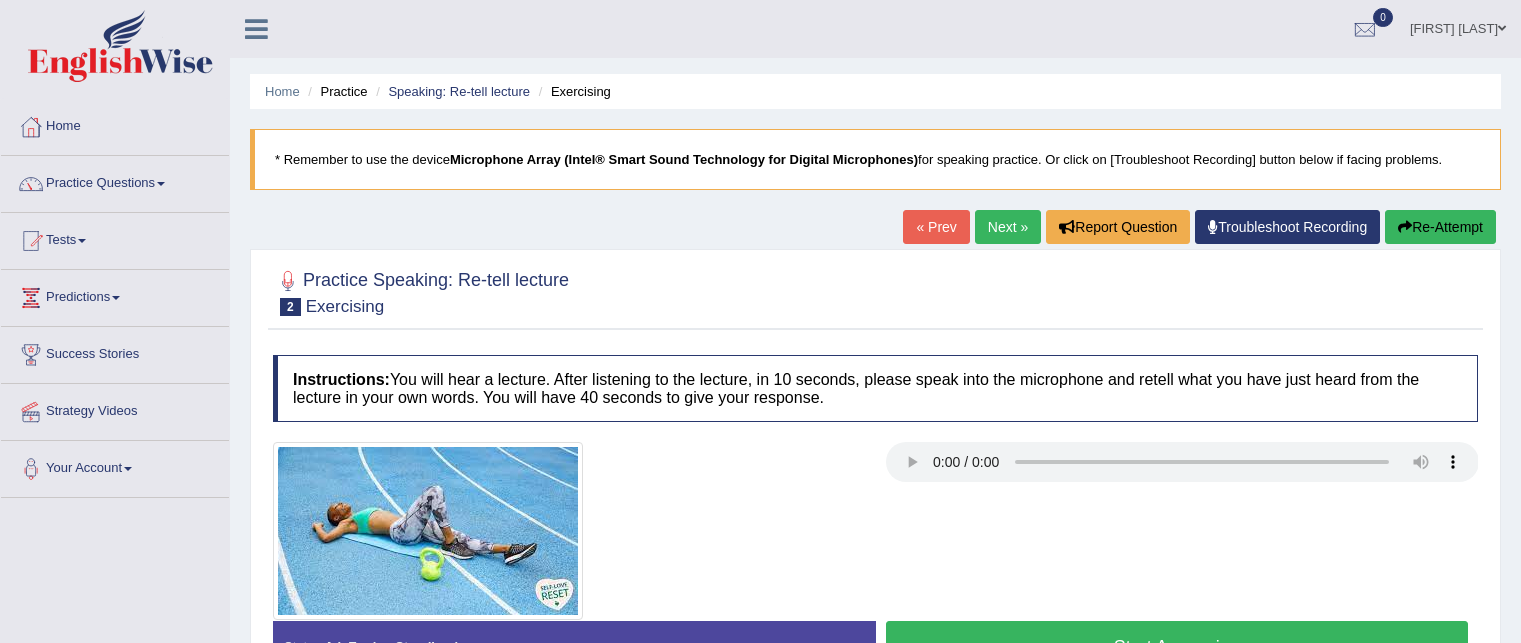 scroll, scrollTop: 0, scrollLeft: 0, axis: both 